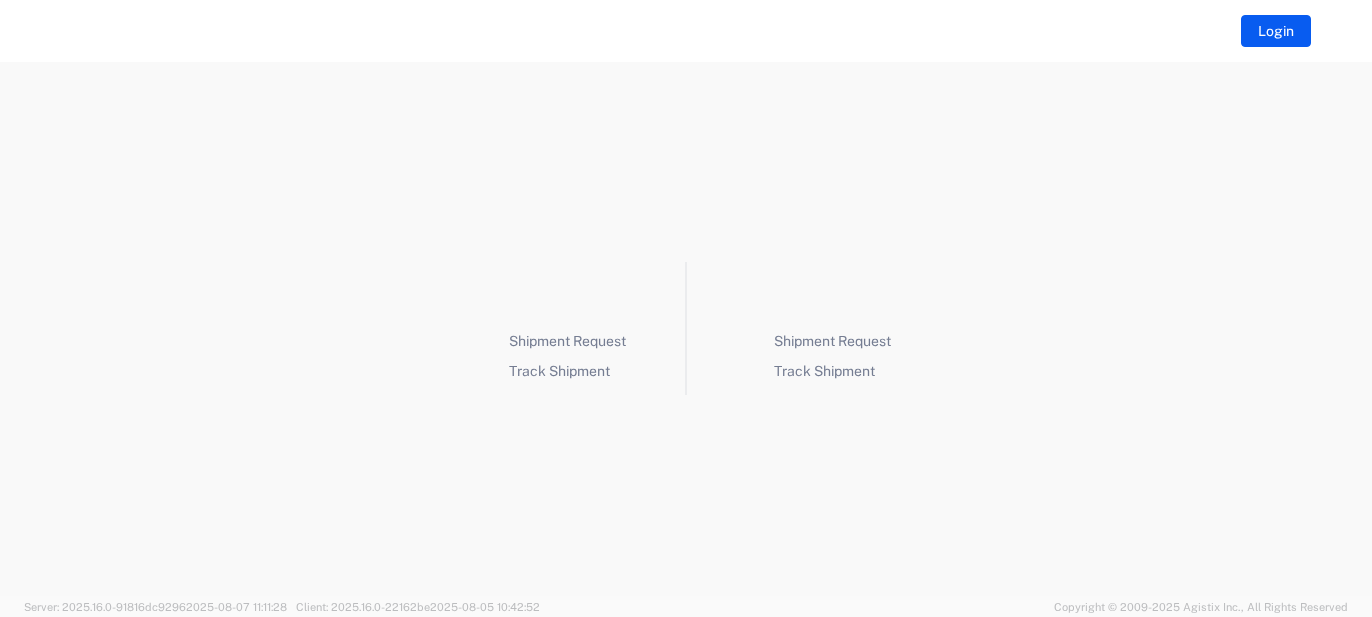 scroll, scrollTop: 0, scrollLeft: 0, axis: both 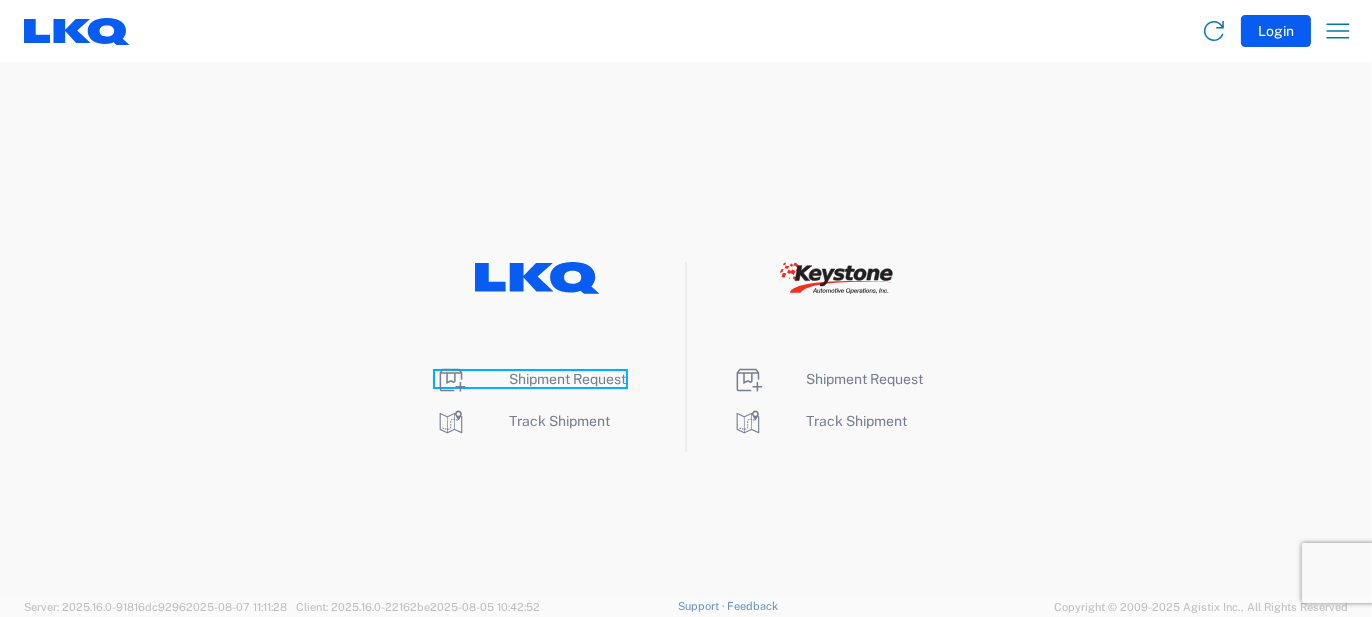 click 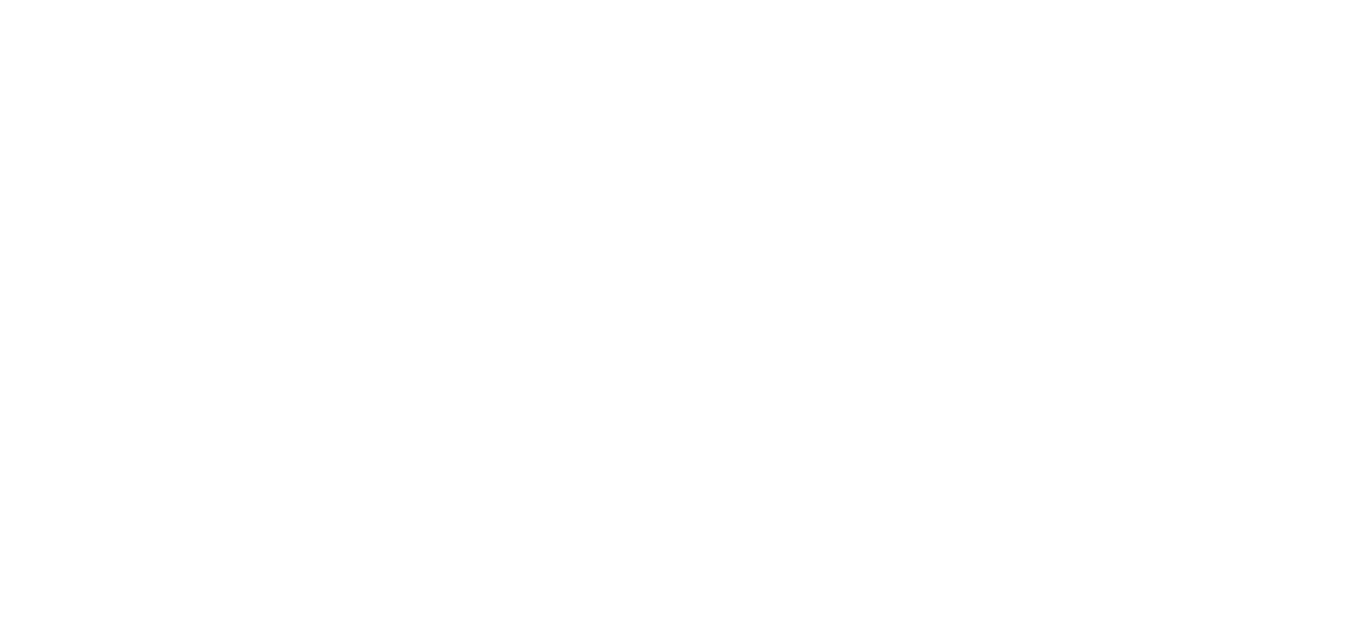 scroll, scrollTop: 0, scrollLeft: 0, axis: both 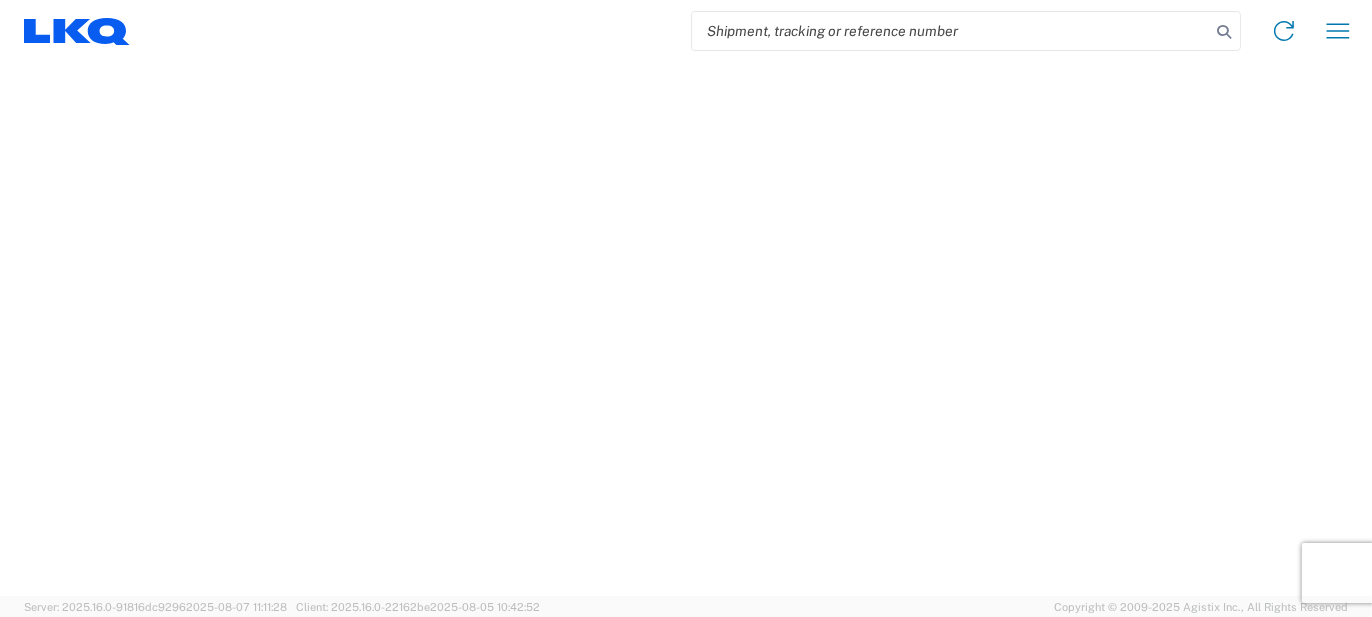 select on "FULL" 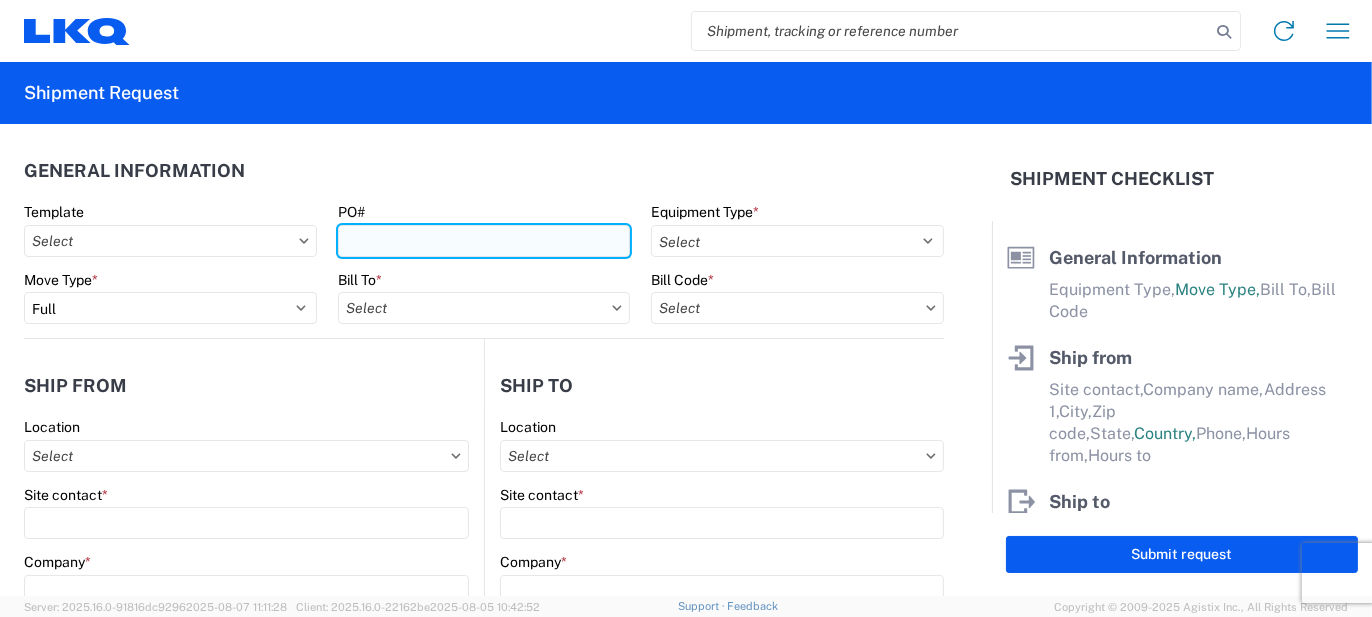 click on "PO#" at bounding box center (484, 241) 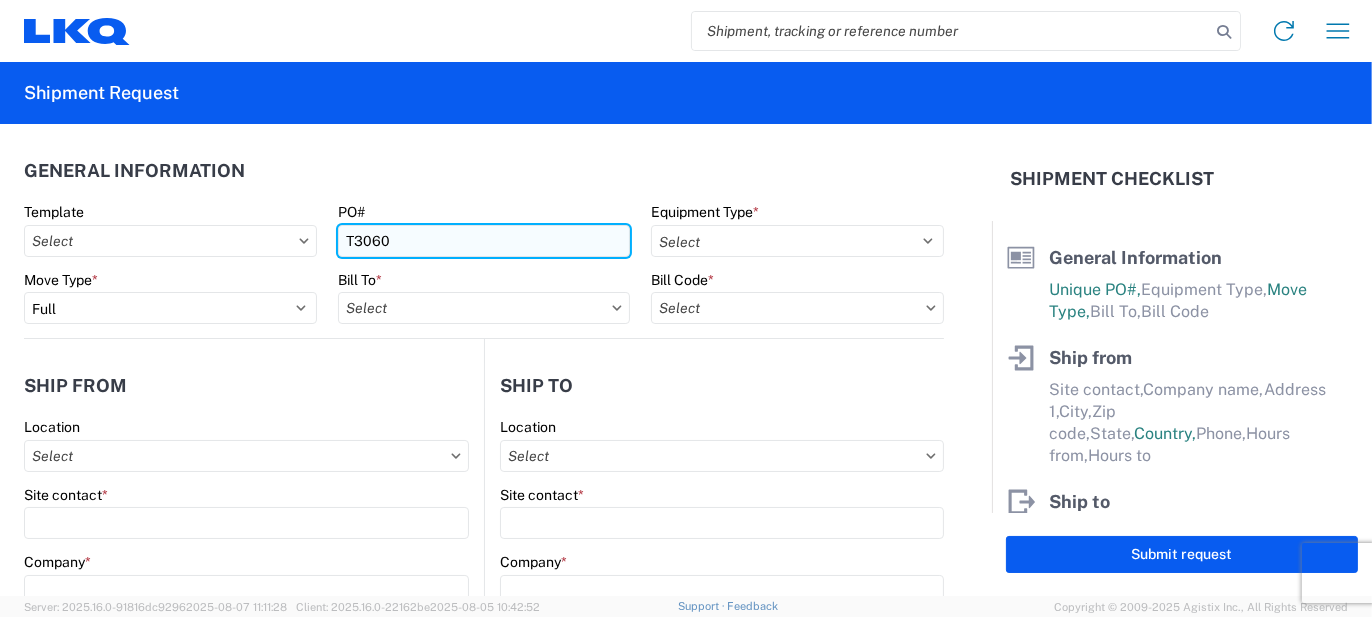 type on "T3060" 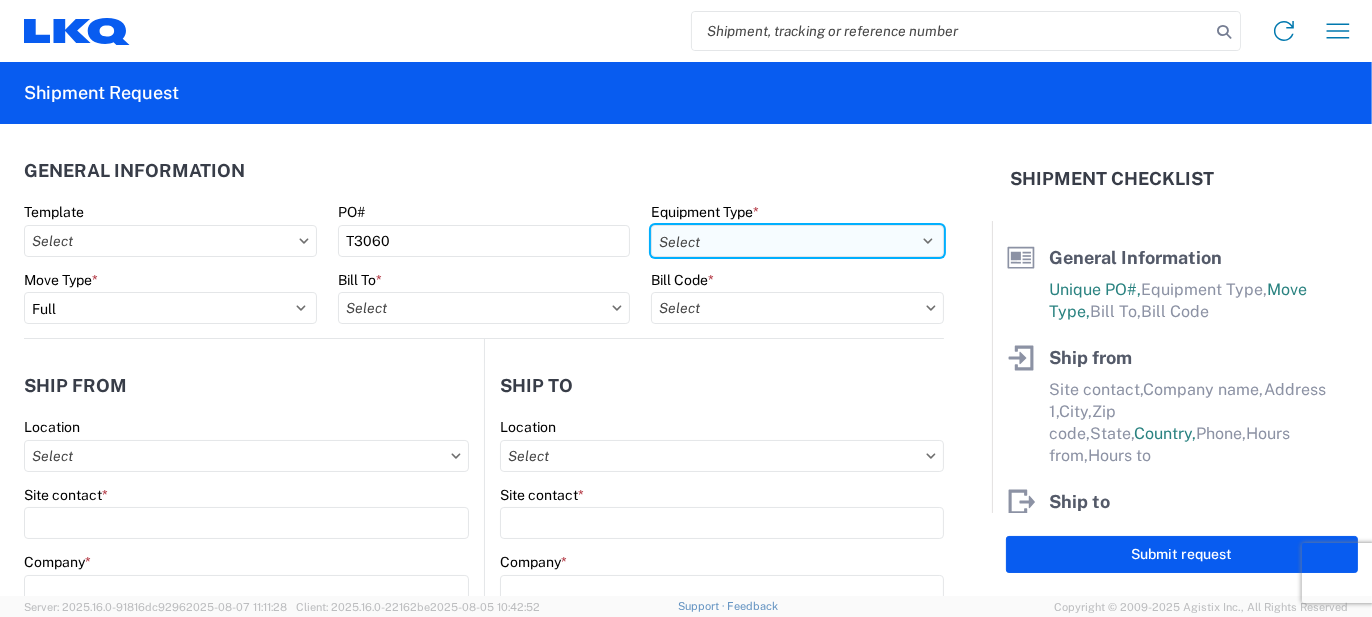 click on "Select 53’ Dry Van Flatbed Dropdeck (van) Lowboy (flatbed) Rail" at bounding box center [797, 241] 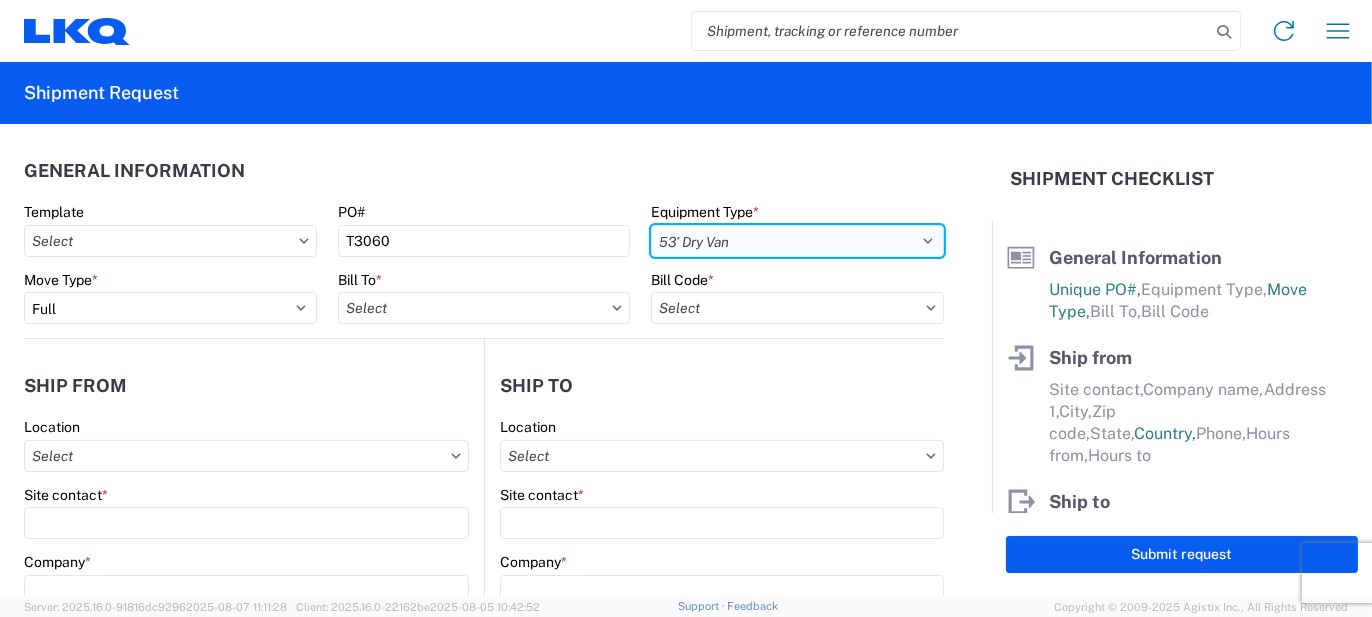 click on "Select 53’ Dry Van Flatbed Dropdeck (van) Lowboy (flatbed) Rail" at bounding box center (797, 241) 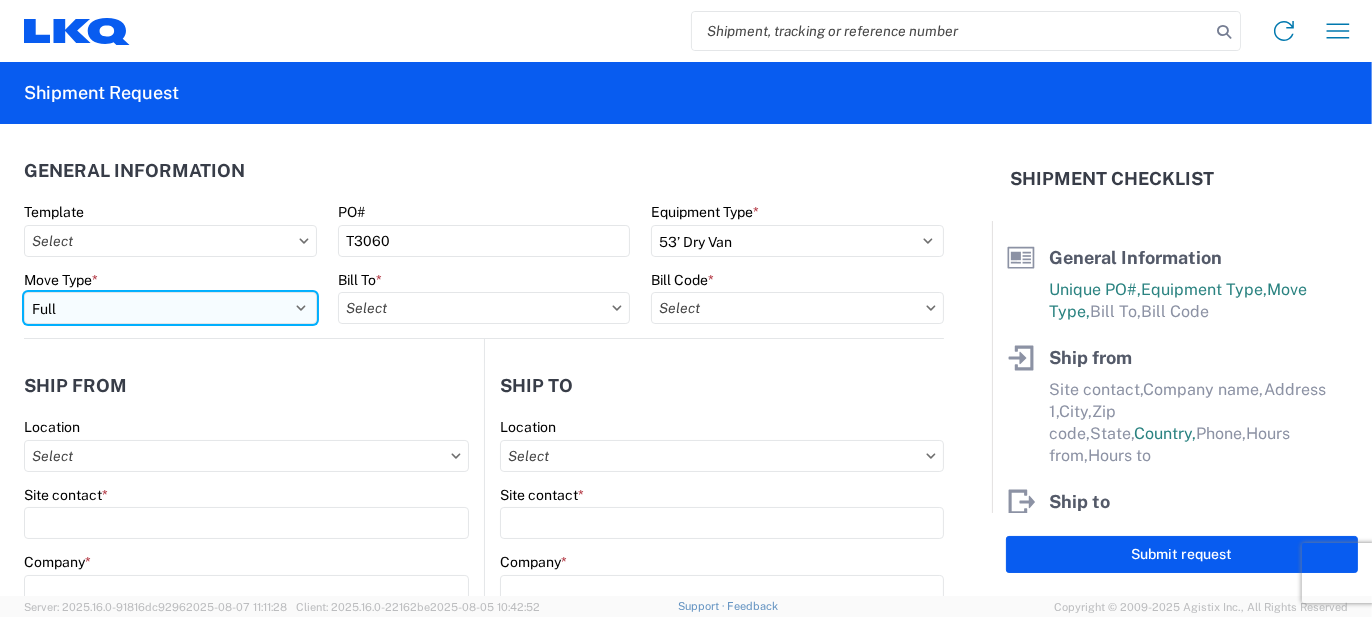 click on "Select Full Partial TL" at bounding box center [170, 308] 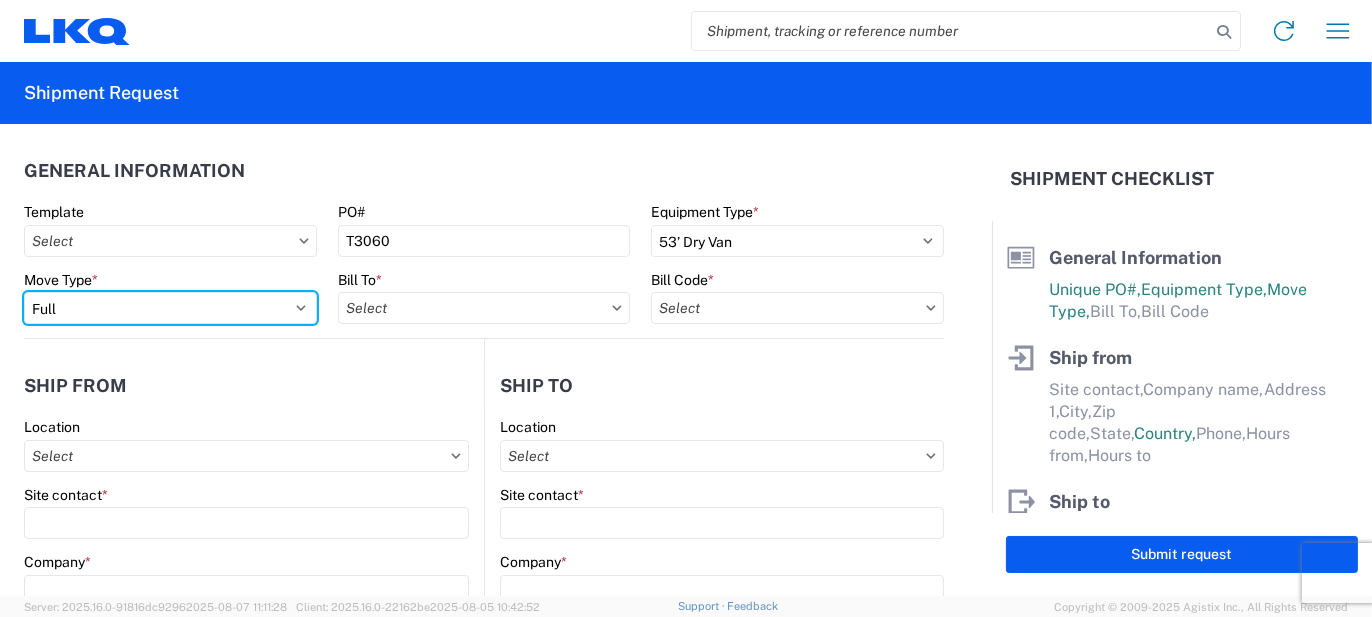 click on "Select Full Partial TL" at bounding box center (170, 308) 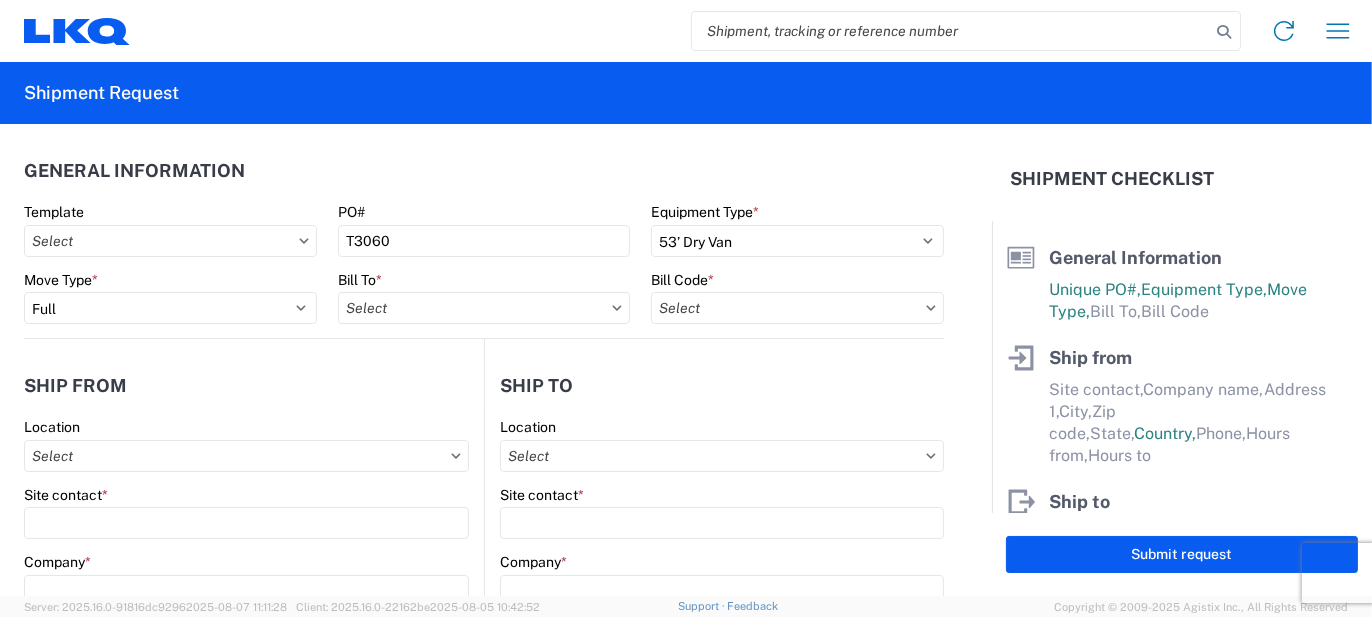 click 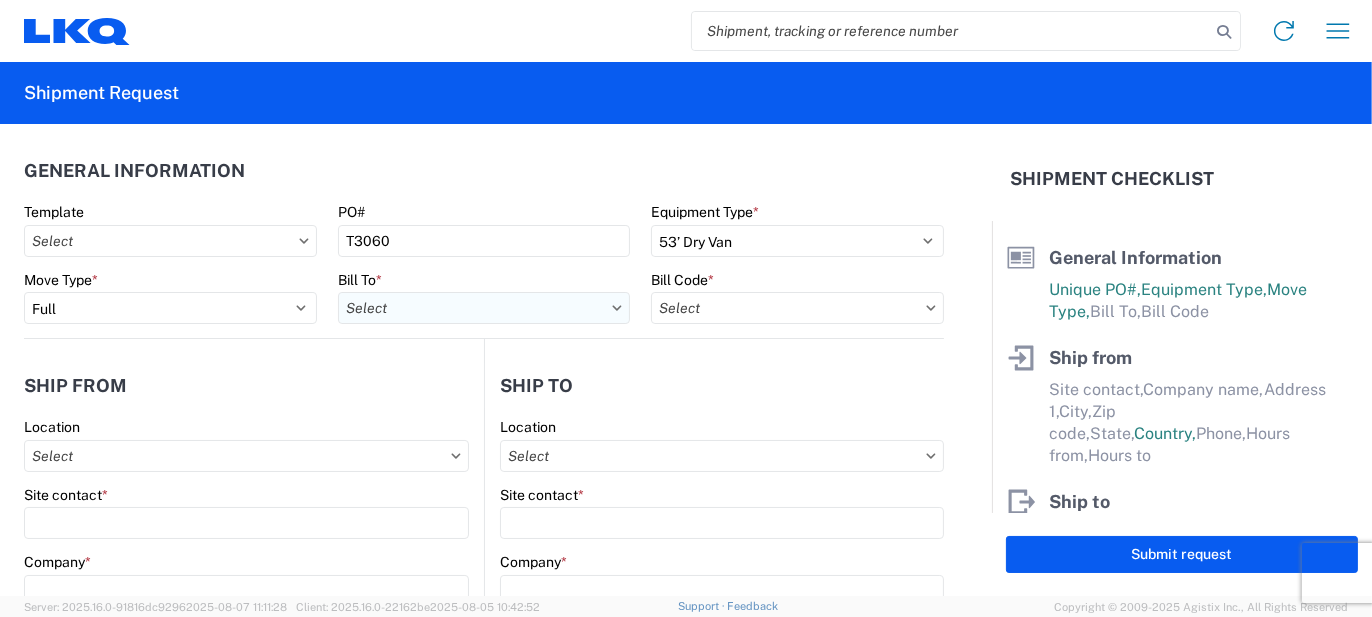 click on "Bill To  *" at bounding box center [484, 308] 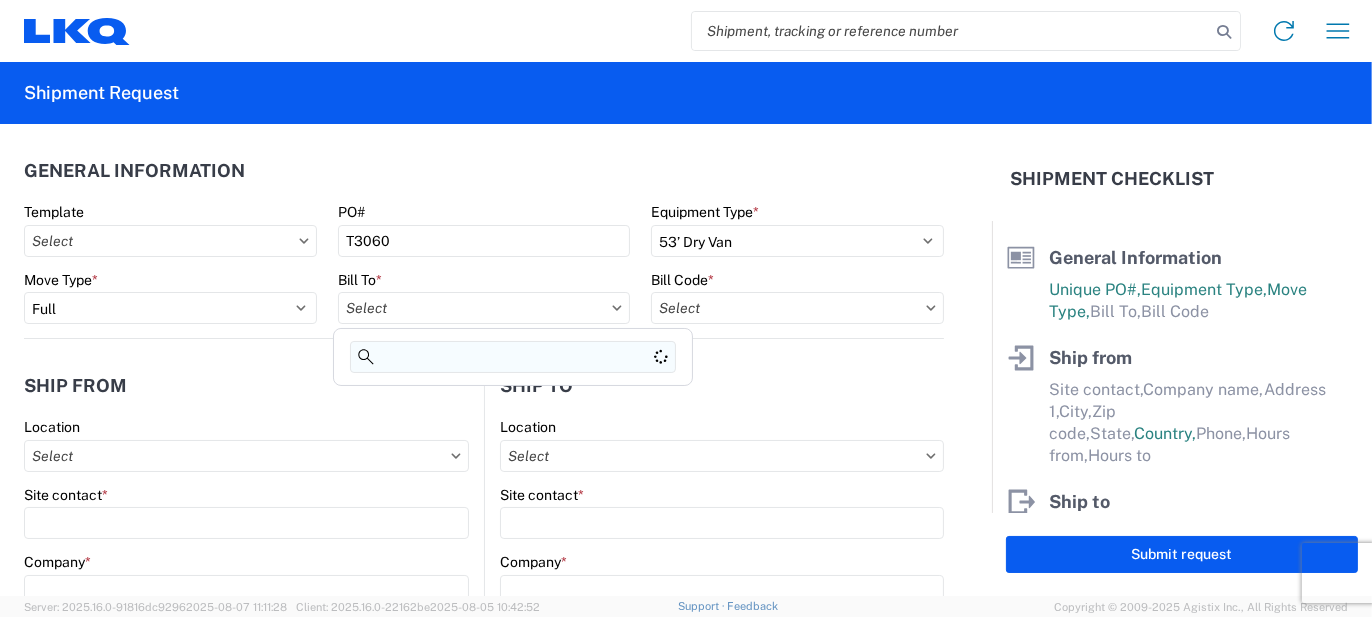 click 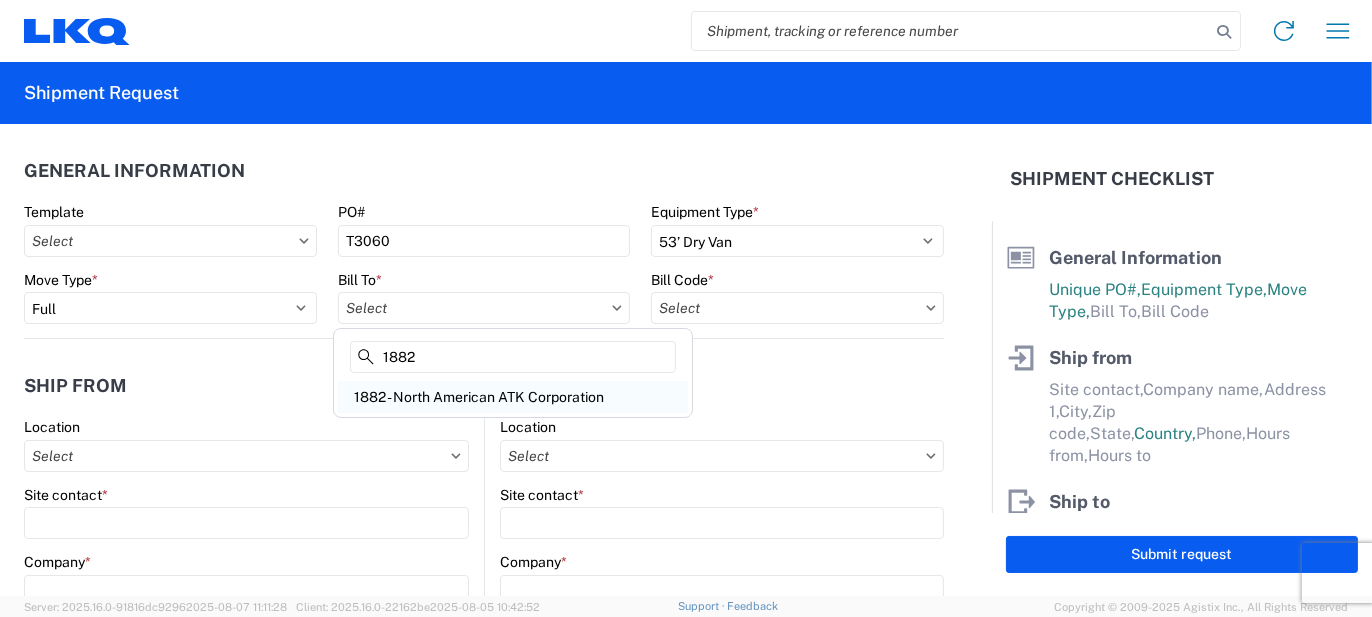 type on "1882" 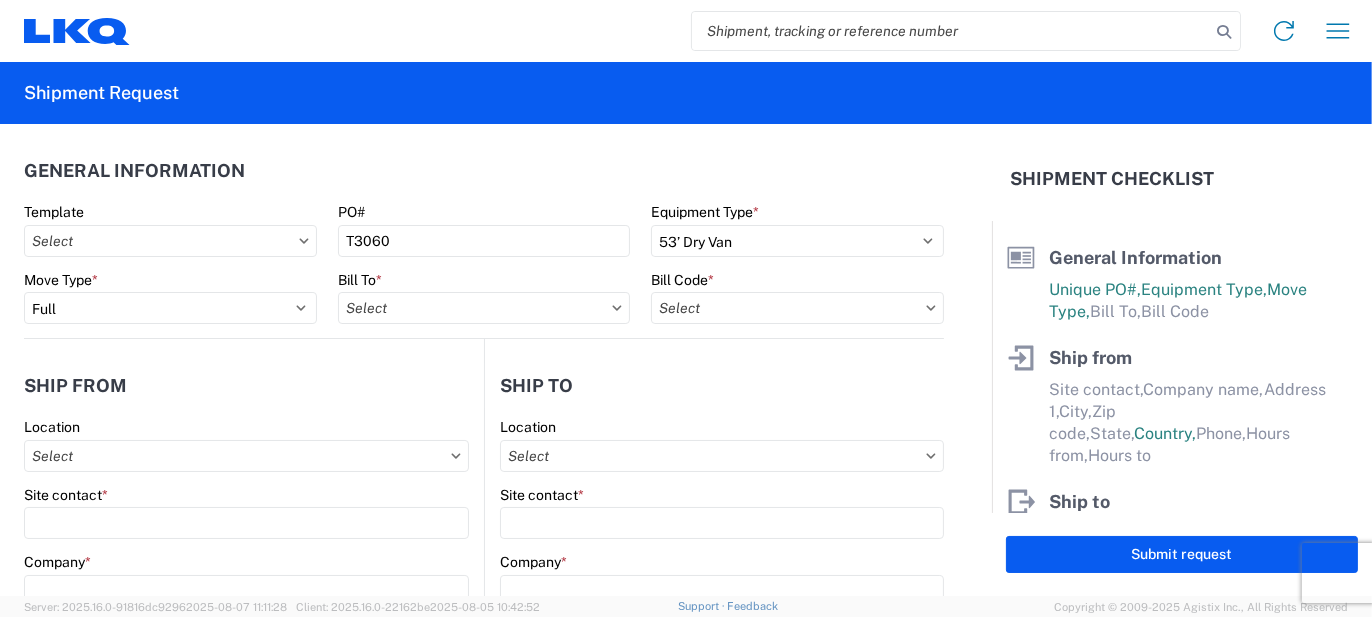 type on "1882 - North American ATK Corporation" 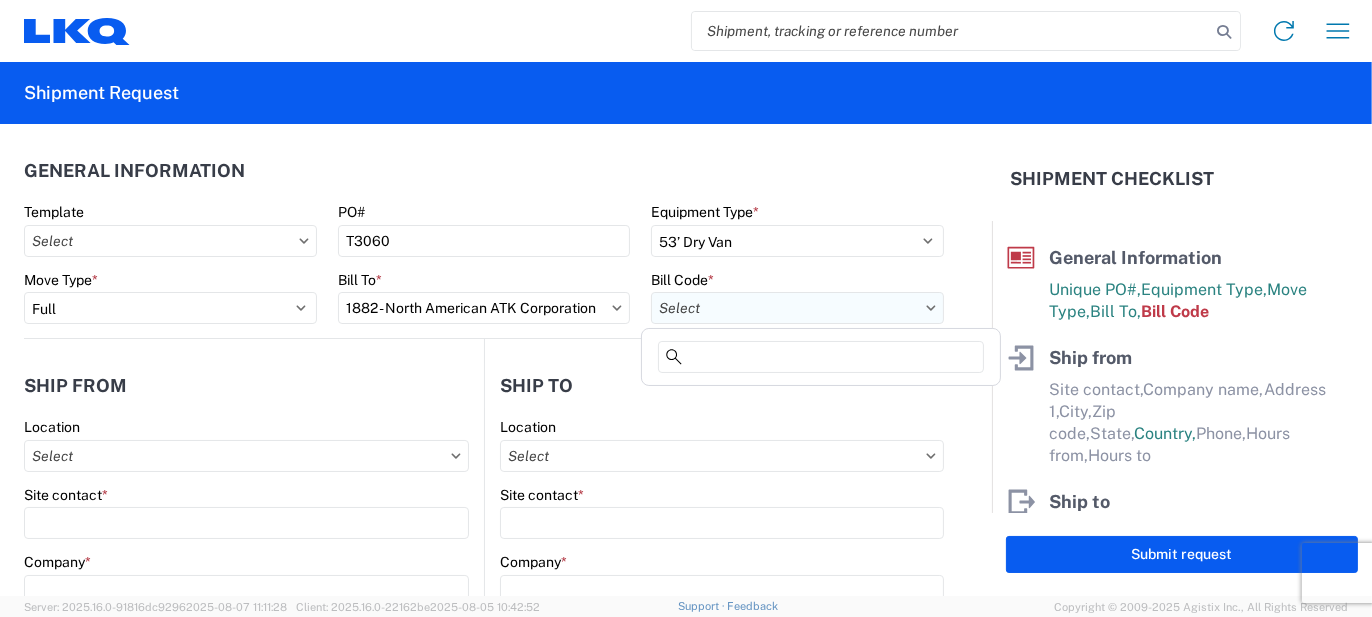 click on "Bill Code  *" at bounding box center (797, 308) 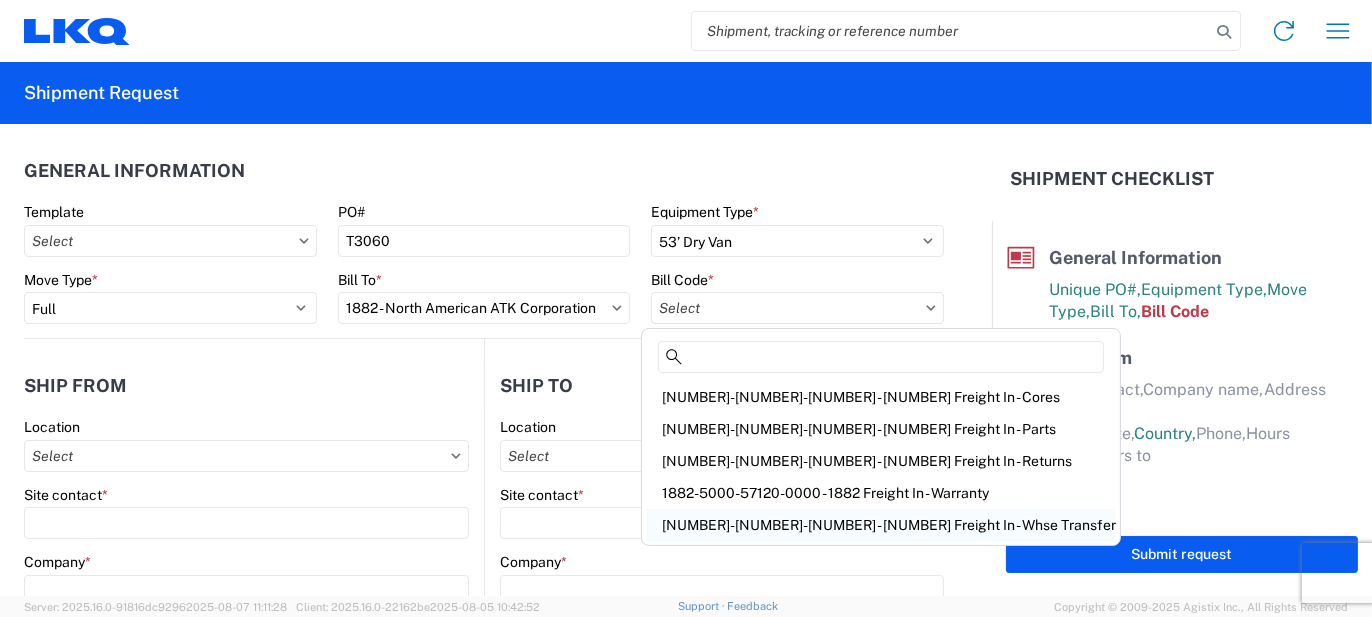 click on "[NUMBER]-[NUMBER]-[NUMBER] - [NUMBER] Freight In - Whse Transfer" 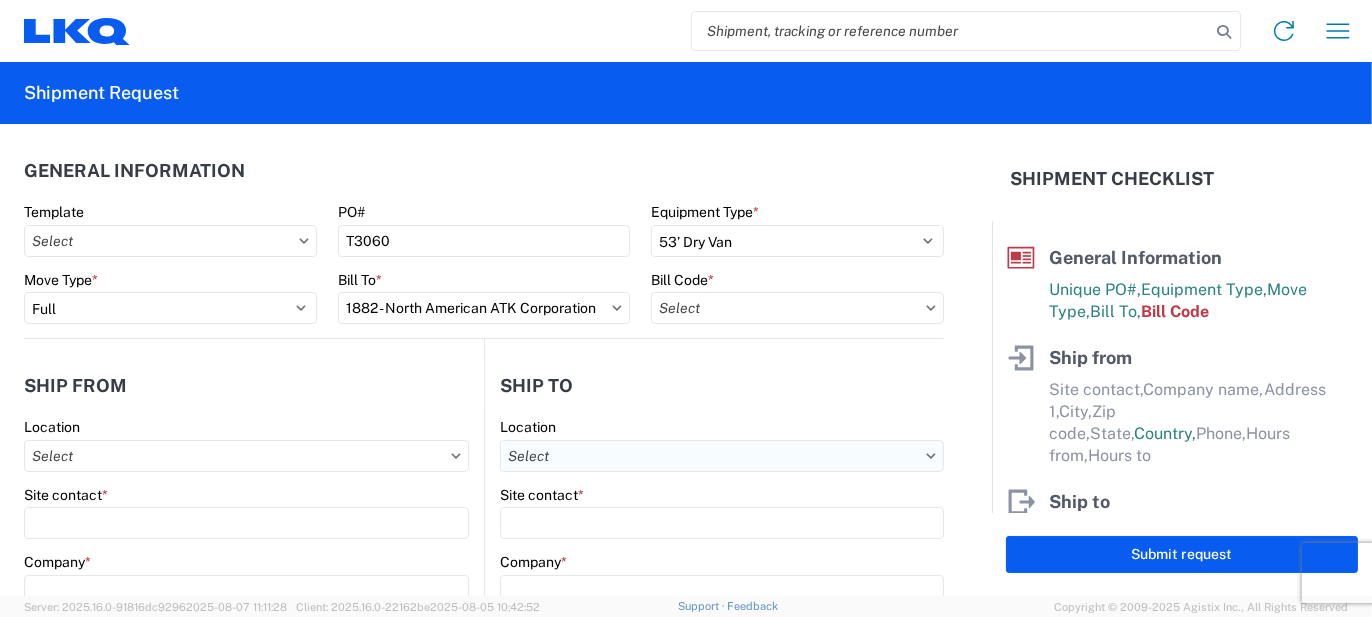 type on "[NUMBER]-[NUMBER]-[NUMBER] - [NUMBER] Freight In - Whse Transfer" 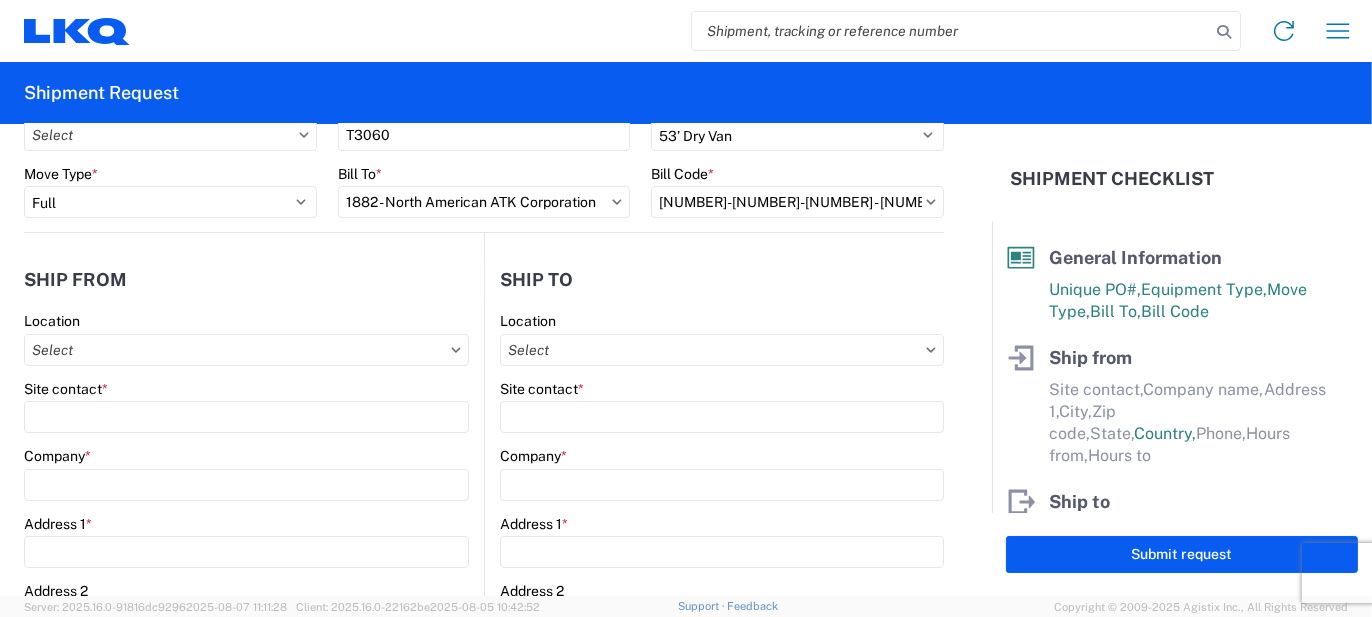 scroll, scrollTop: 200, scrollLeft: 0, axis: vertical 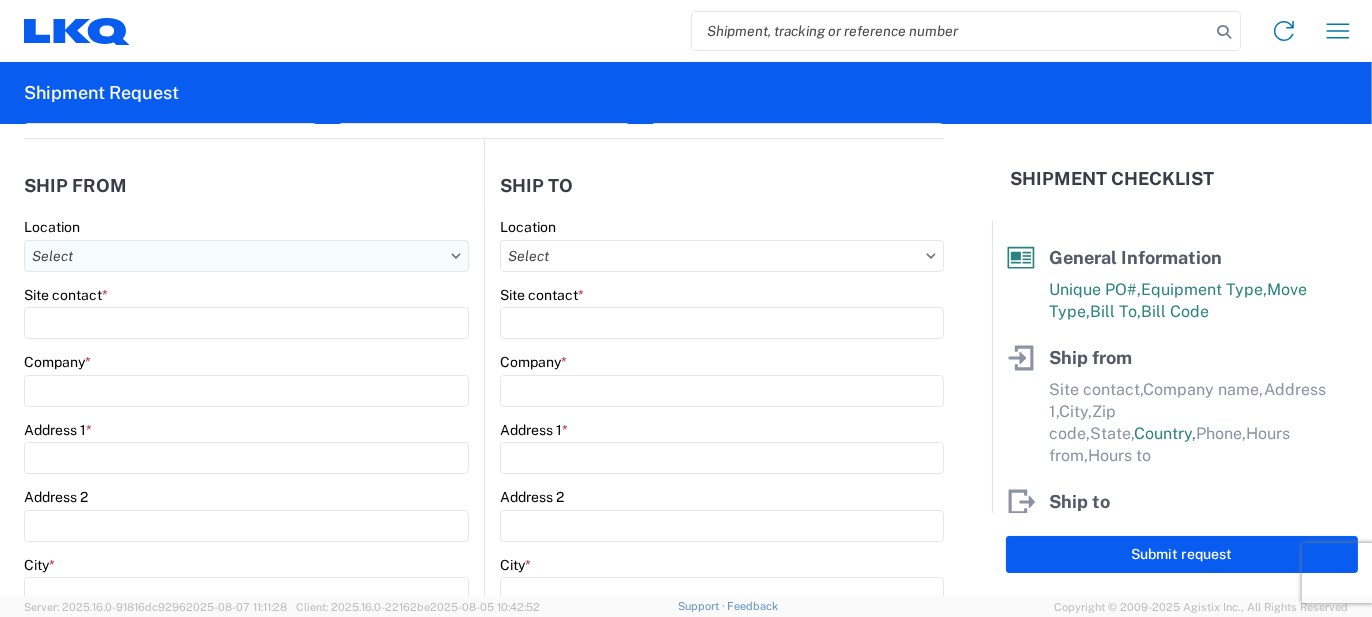click on "Location" at bounding box center [246, 256] 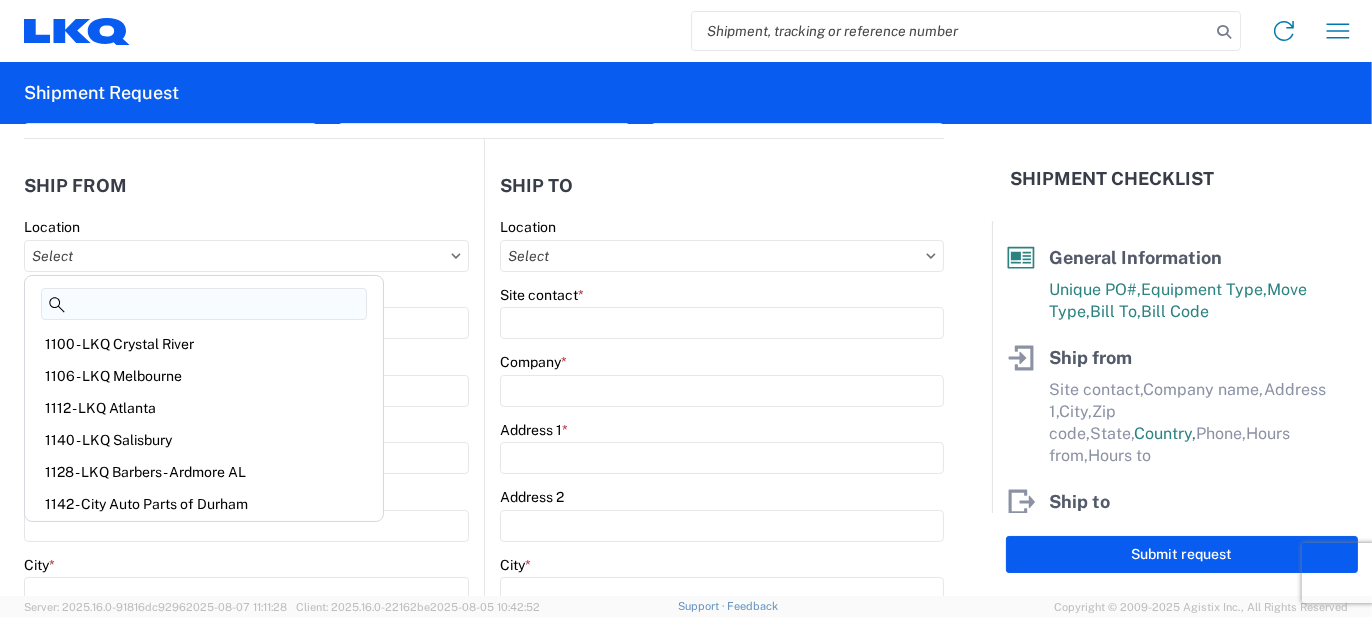 click 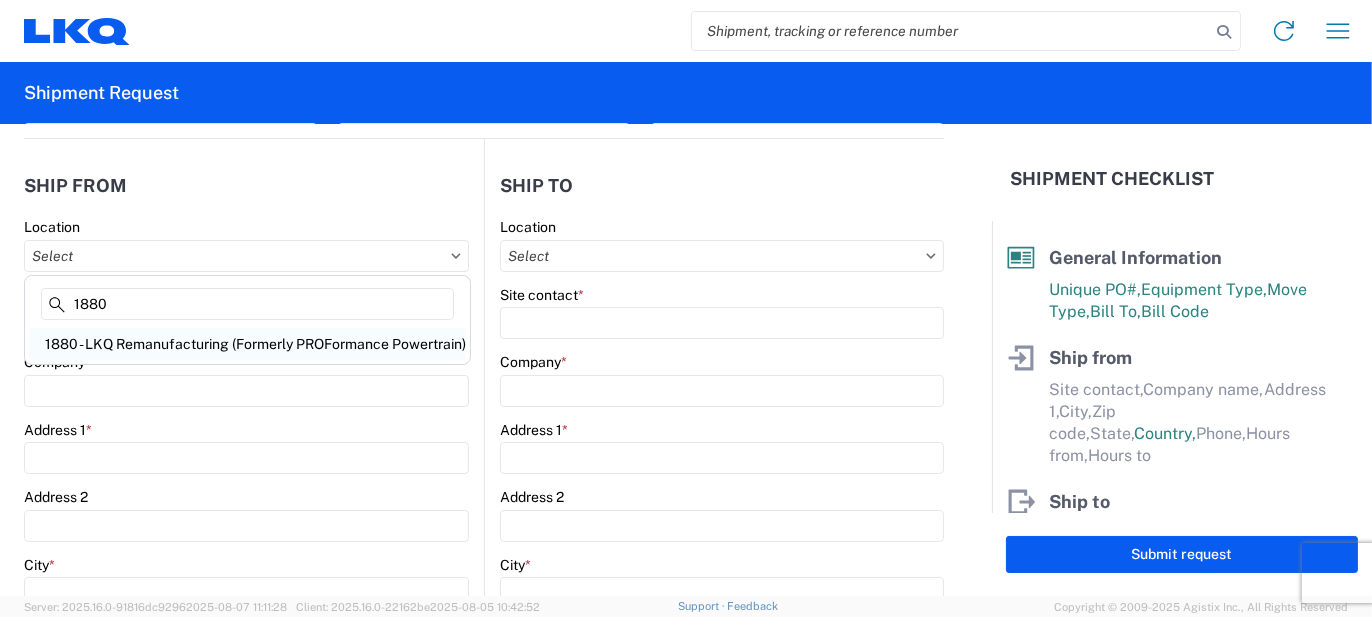 type on "1880" 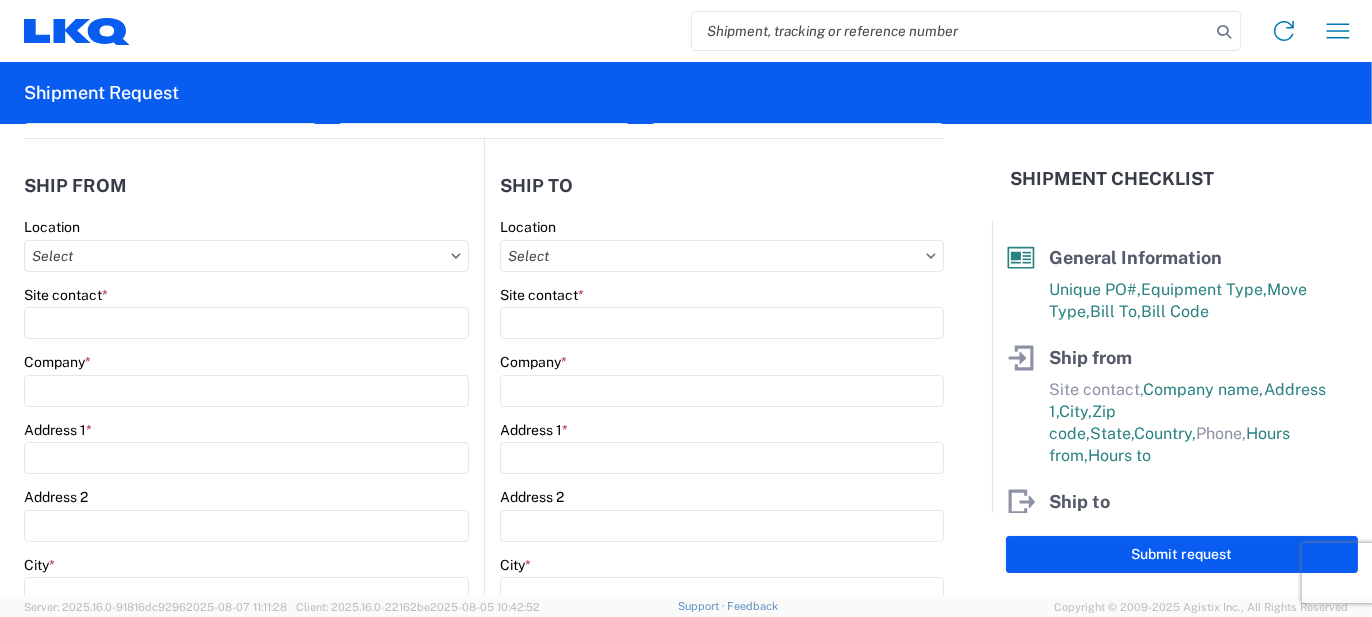 type on "1880 - LKQ Remanufacturing (Formerly PROFormance Powertrain)" 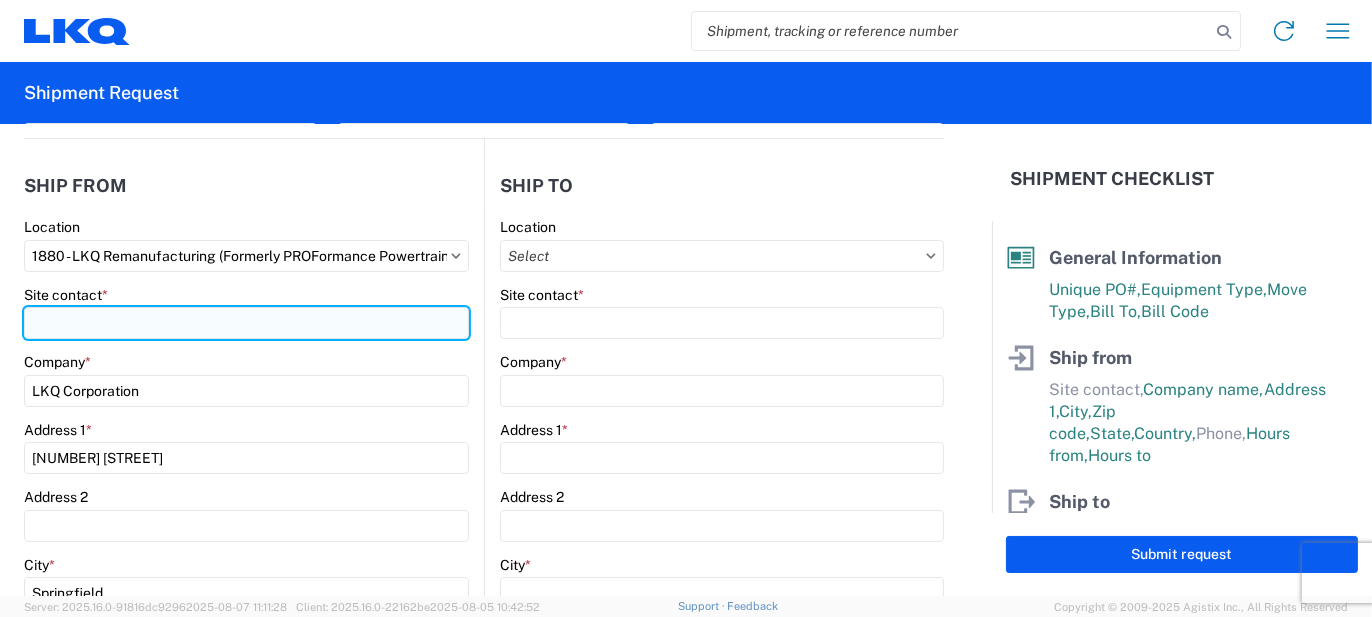 click on "Site contact  *" at bounding box center (246, 323) 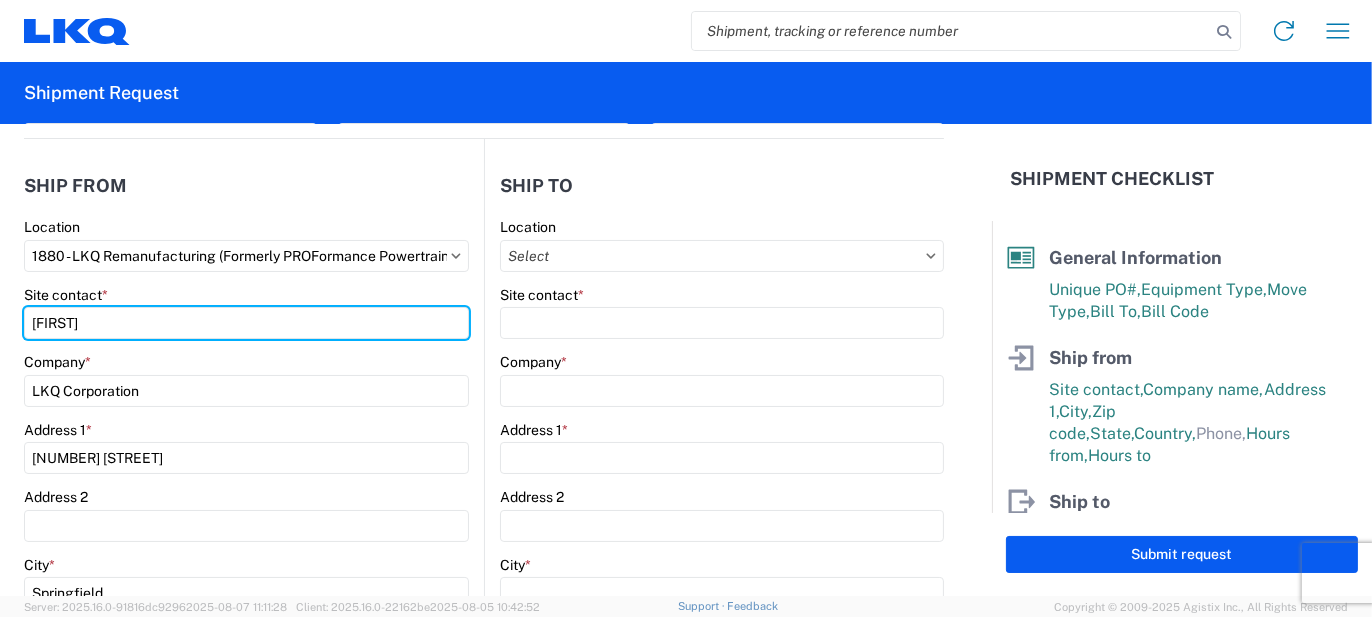 type on "[FIRST]" 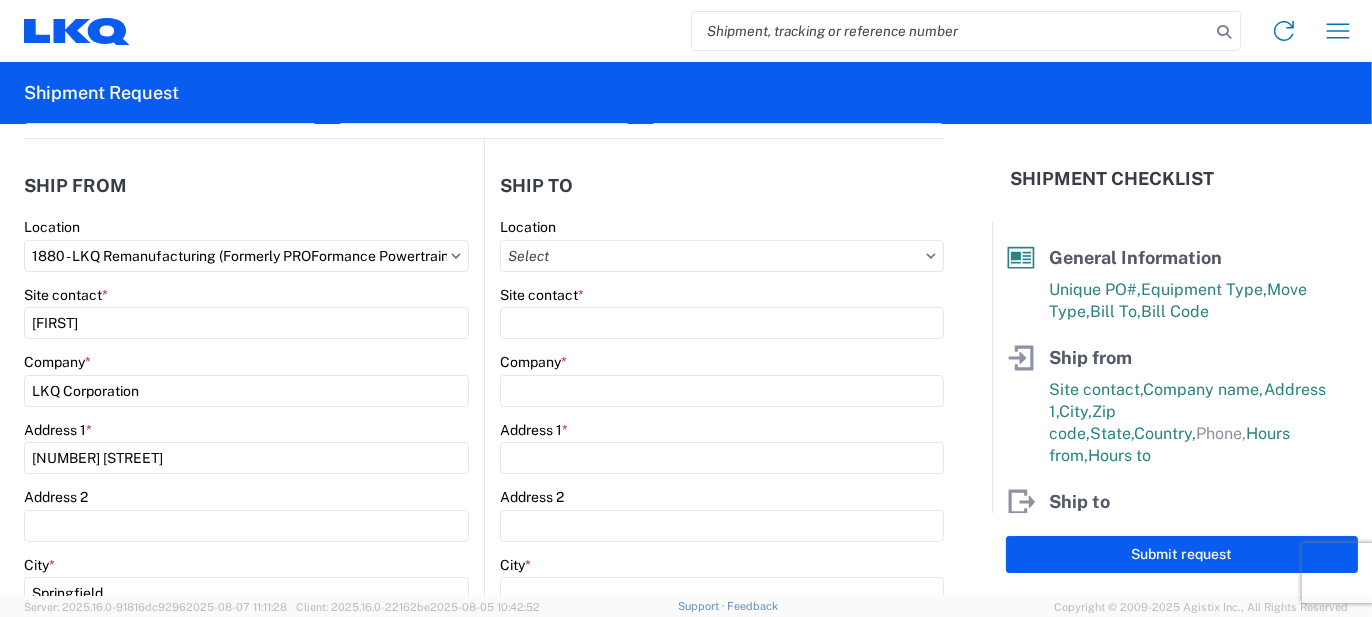 click on "[NUMBER] Location [NUMBER] - LKQ Remanufacturing (Formerly PROFormance Powertrain) Site contact * [FIRST] Company * LKQ Corporation Address 1 * [NUMBER] [STREET] Address 2 City * Springfield Zip *
[POSTAL_CODE] State * Select Alabama Alaska Arizona Arkansas Armed Forces Americas Armed Forces Europe Armed Forces Pacific California Colorado Connecticut Delaware District of Columbia Florida Georgia Hawaii Idaho Illinois Indiana Iowa Kansas Kentucky Louisiana Maine Maryland Massachusetts Michigan Minnesota Mississippi Missouri Montana Nebraska Nevada New Hampshire New Jersey New Mexico New York North Carolina North Dakota Ohio Oklahoma Oregon Palau Pennsylvania Puerto Rico Rhode Island South Carolina South Dakota Tennessee Texas Utah Vermont Virginia Washington West Virginia Wisconsin Wyoming Country * Select Afghanistan Åland Islands Albania Algeria American Samoa Andorra Angola Anguilla Antarctica Antigua & Barbuda Argentina Armenia Aruba Australia Austria Azerbaijan Bahamas Bahrain Belarus" 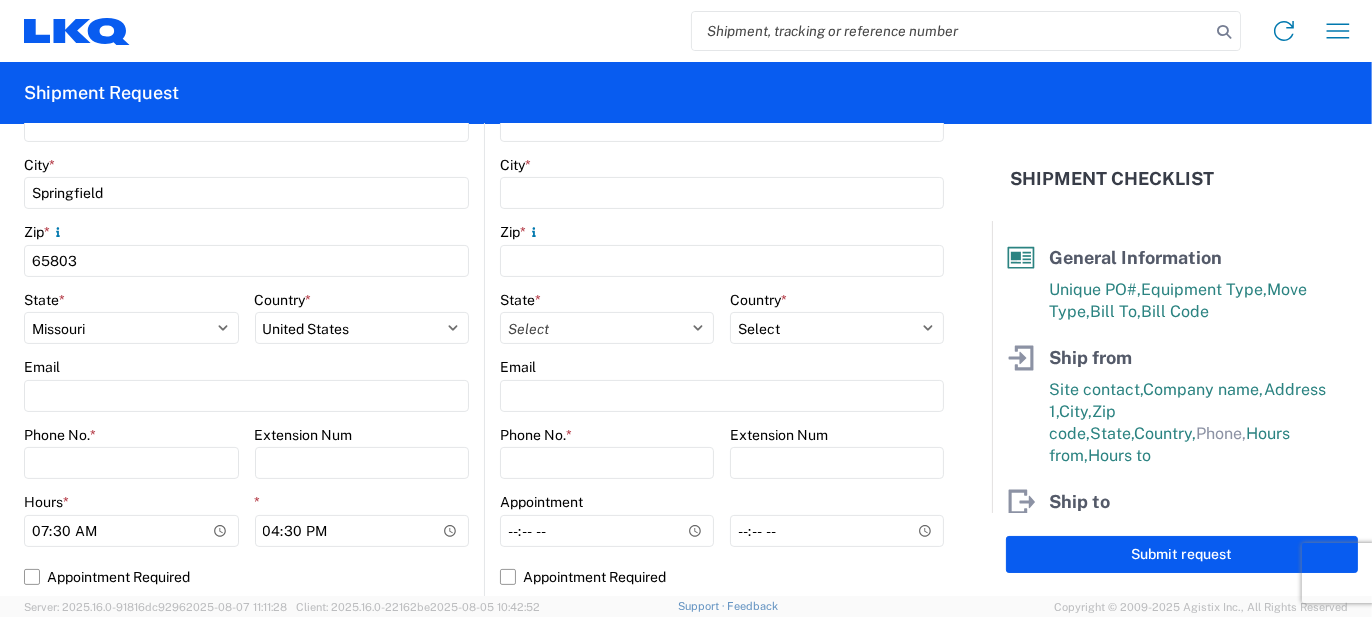 scroll, scrollTop: 700, scrollLeft: 0, axis: vertical 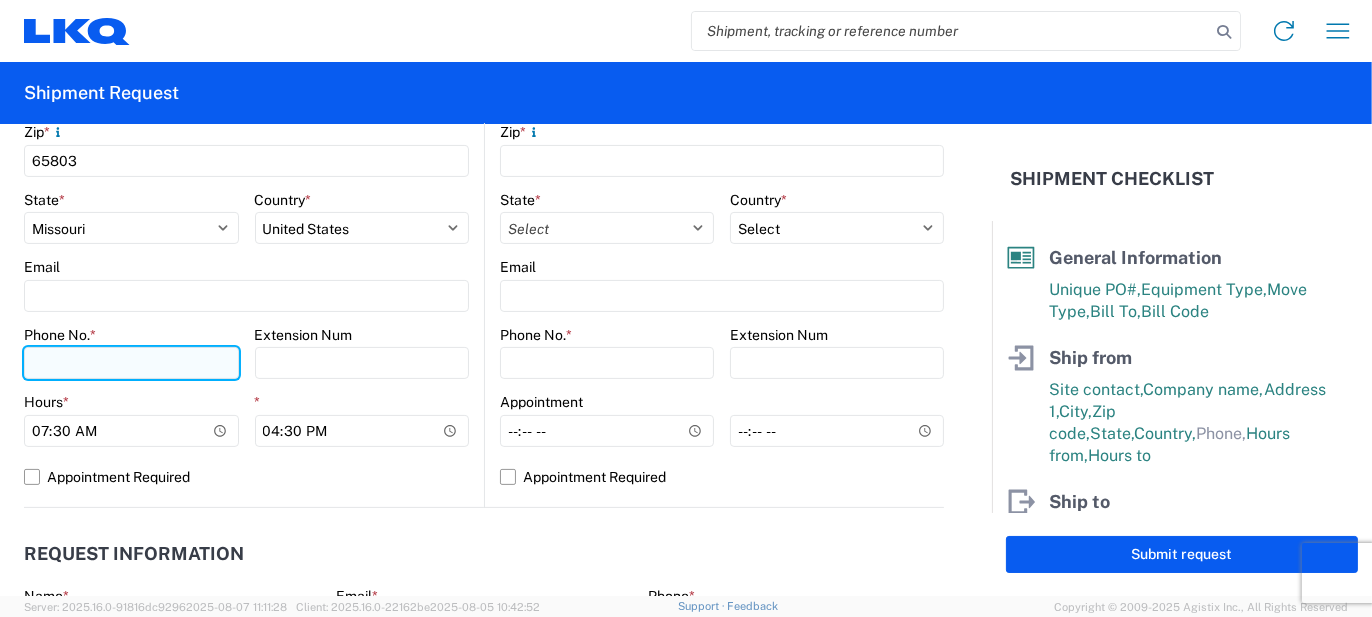 click on "Phone No.  *" at bounding box center (131, 363) 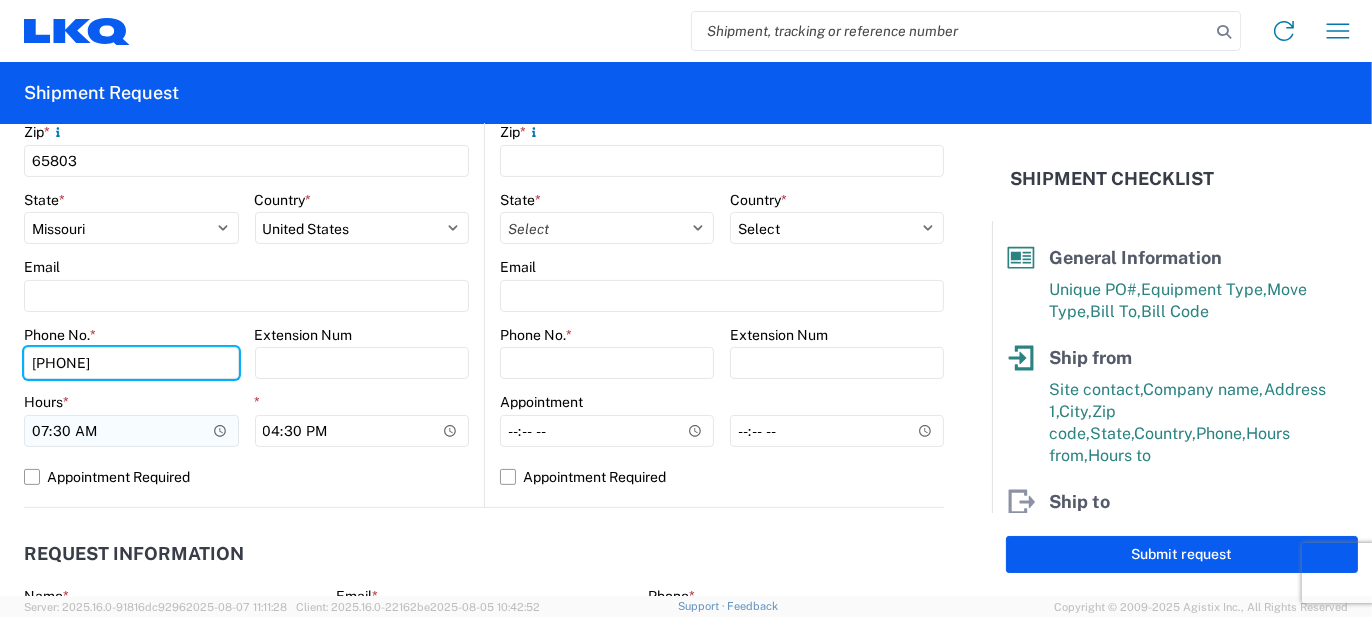 type on "[PHONE]" 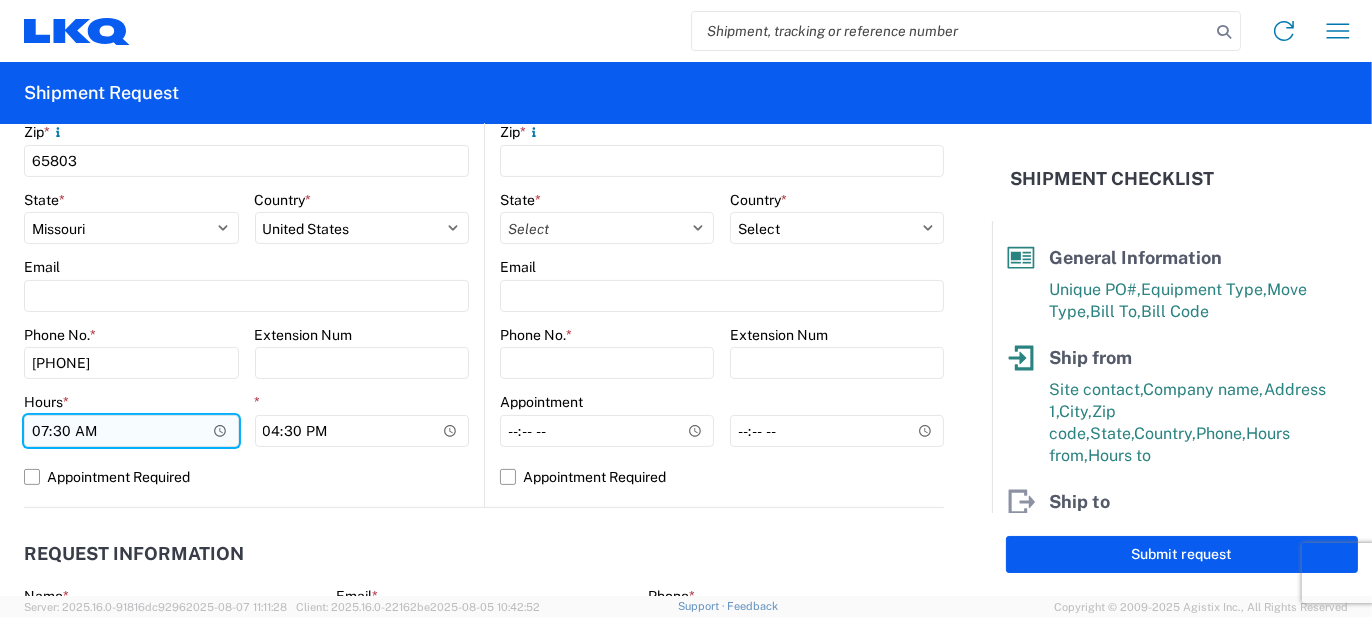 click on "07:30" at bounding box center [131, 431] 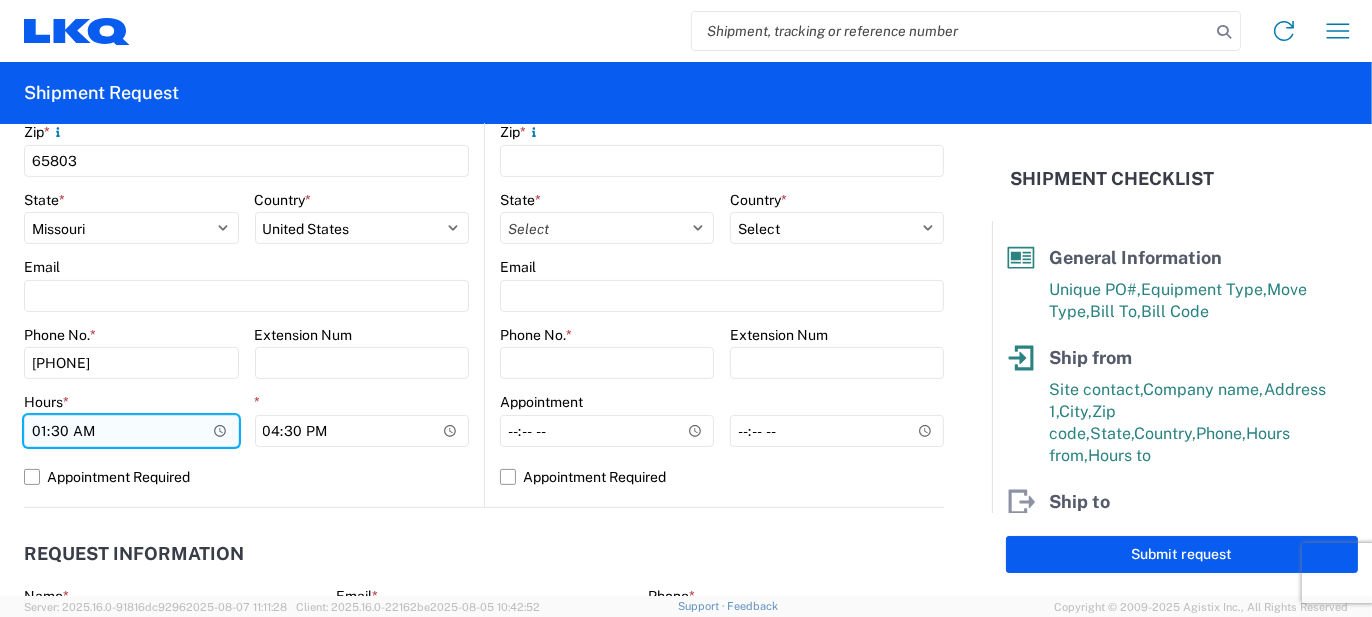 type on "10:30" 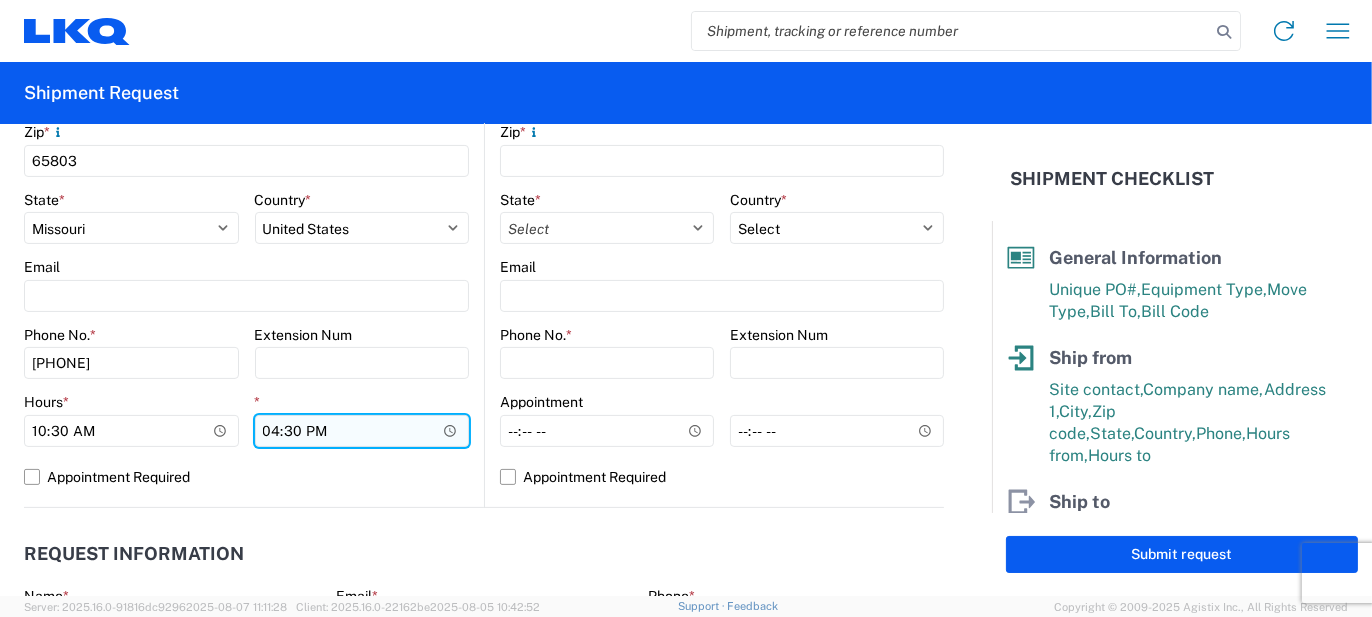 click on "16:30" at bounding box center [362, 431] 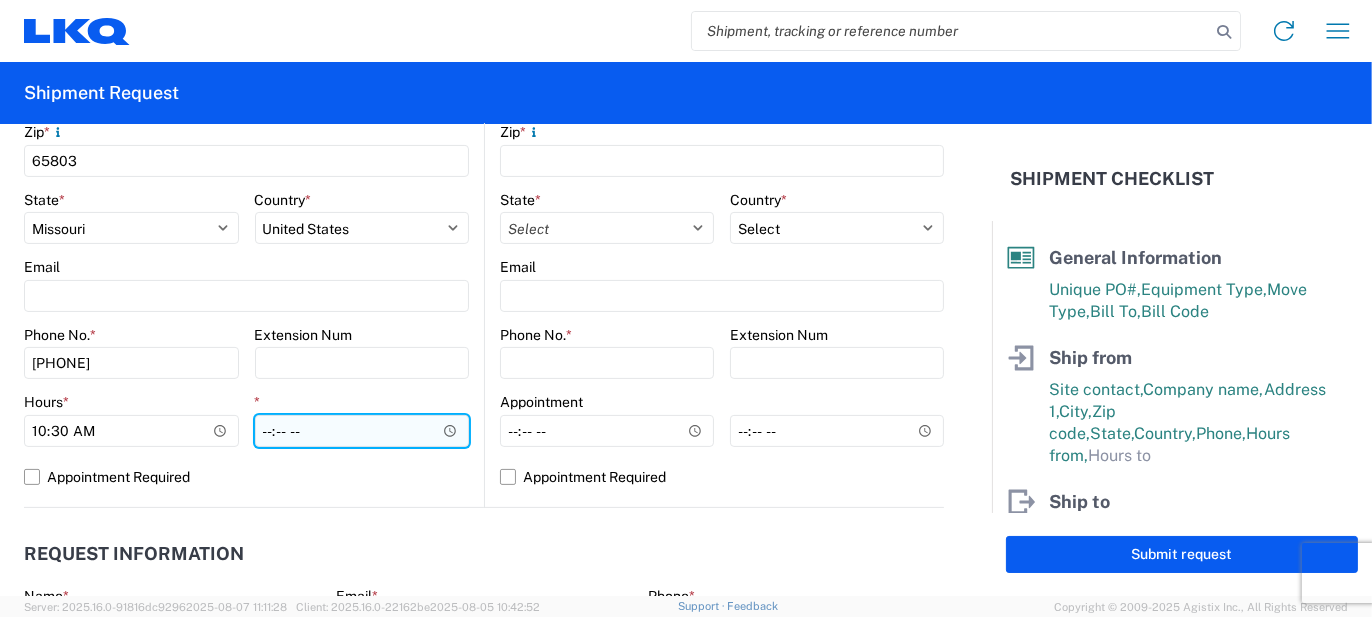 type on "14:30" 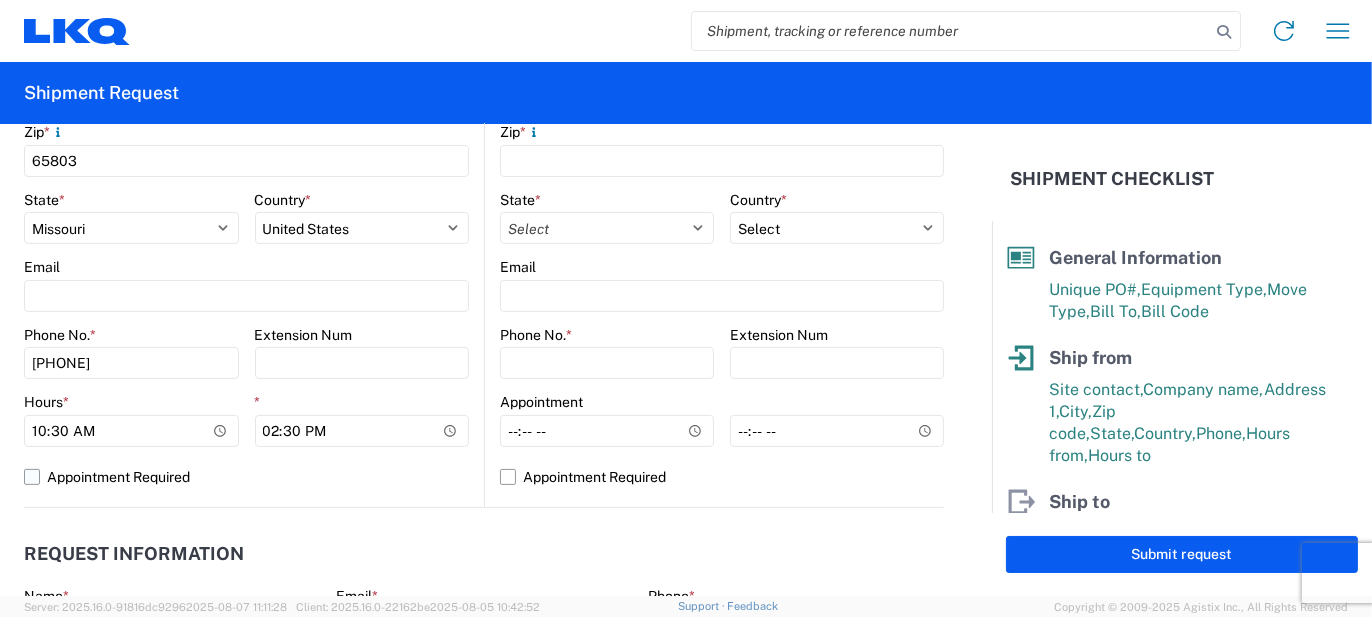 click on "Appointment Required" 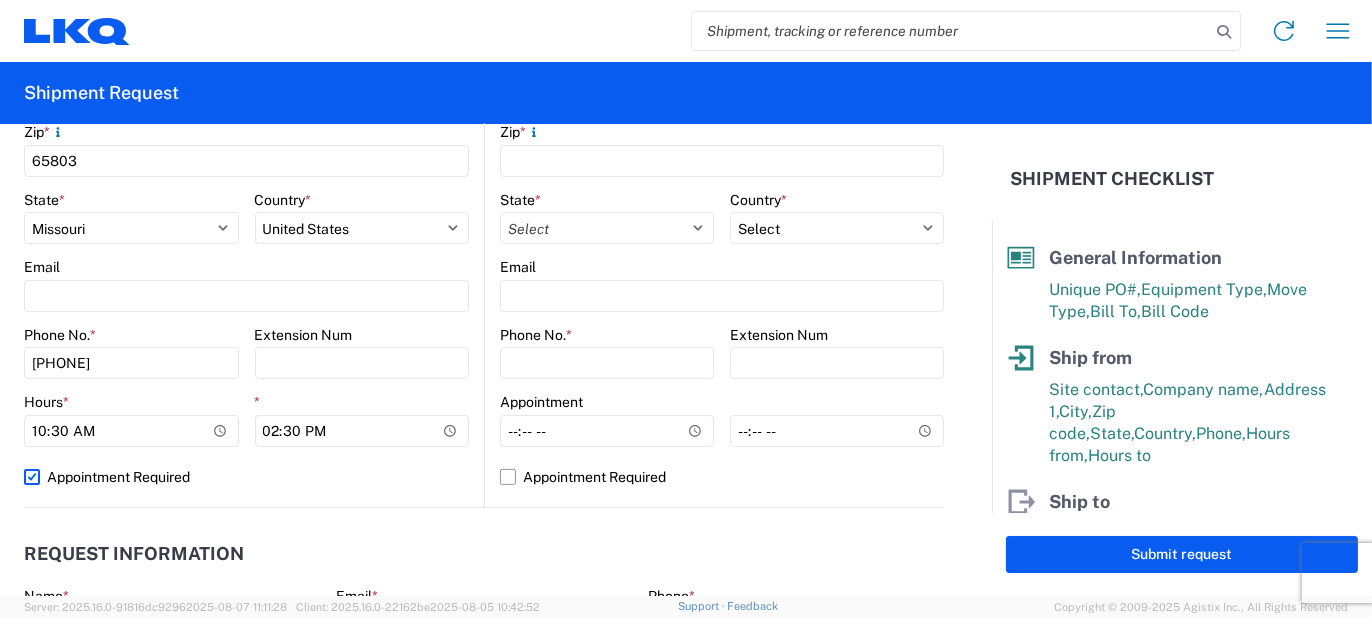 select on "US" 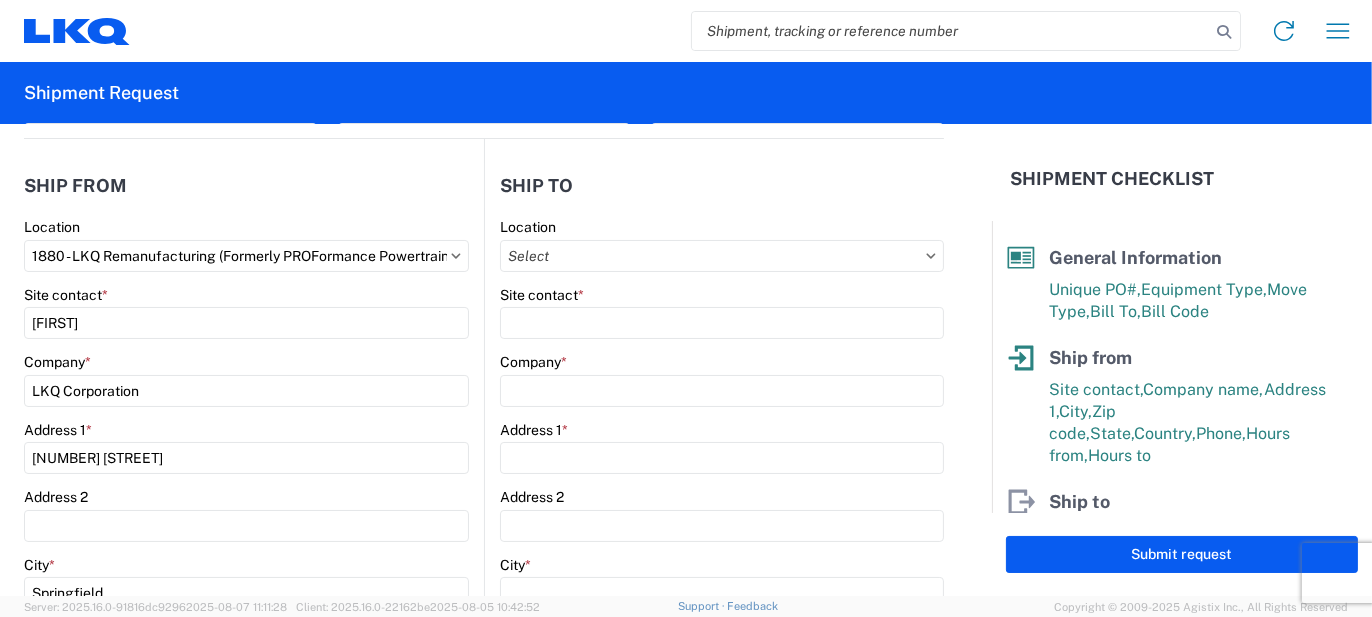 scroll, scrollTop: 100, scrollLeft: 0, axis: vertical 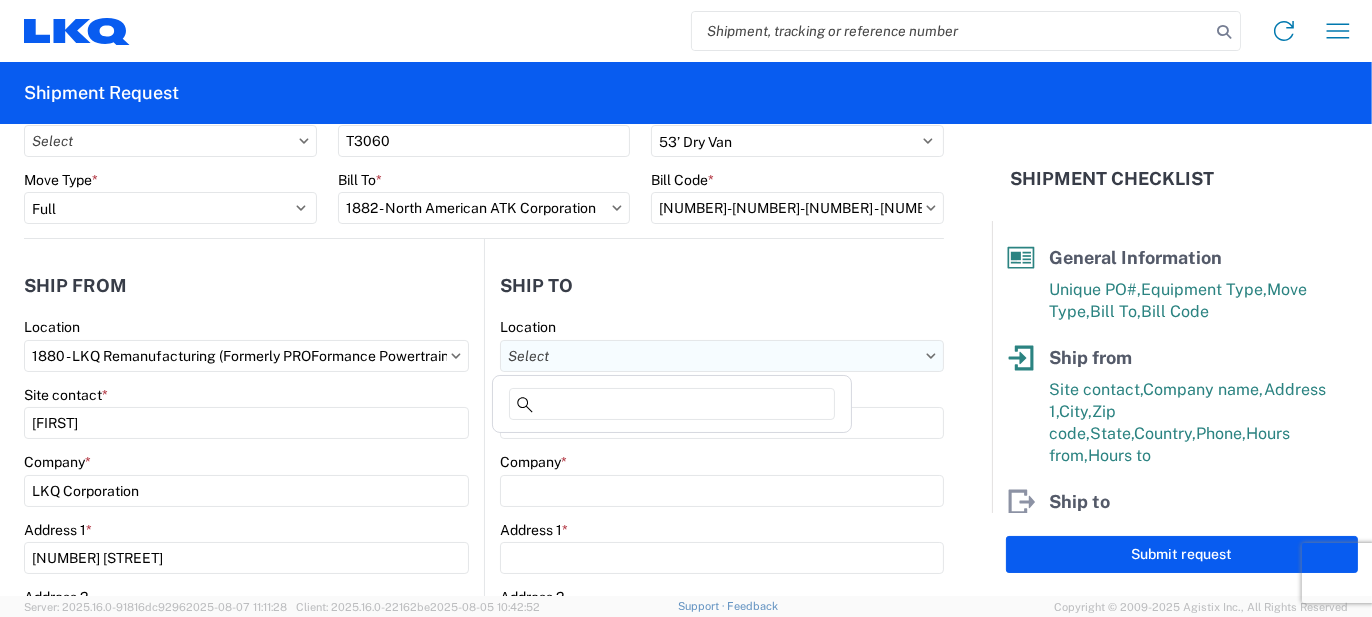 click on "Location" at bounding box center (722, 356) 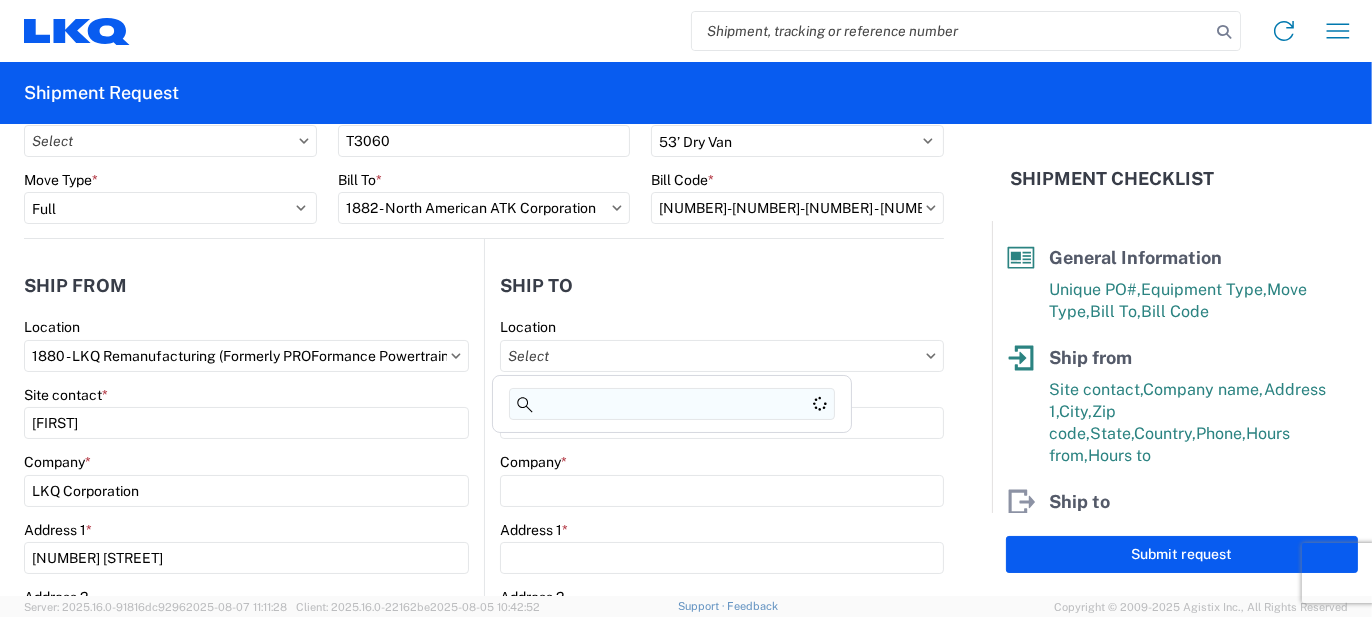 click 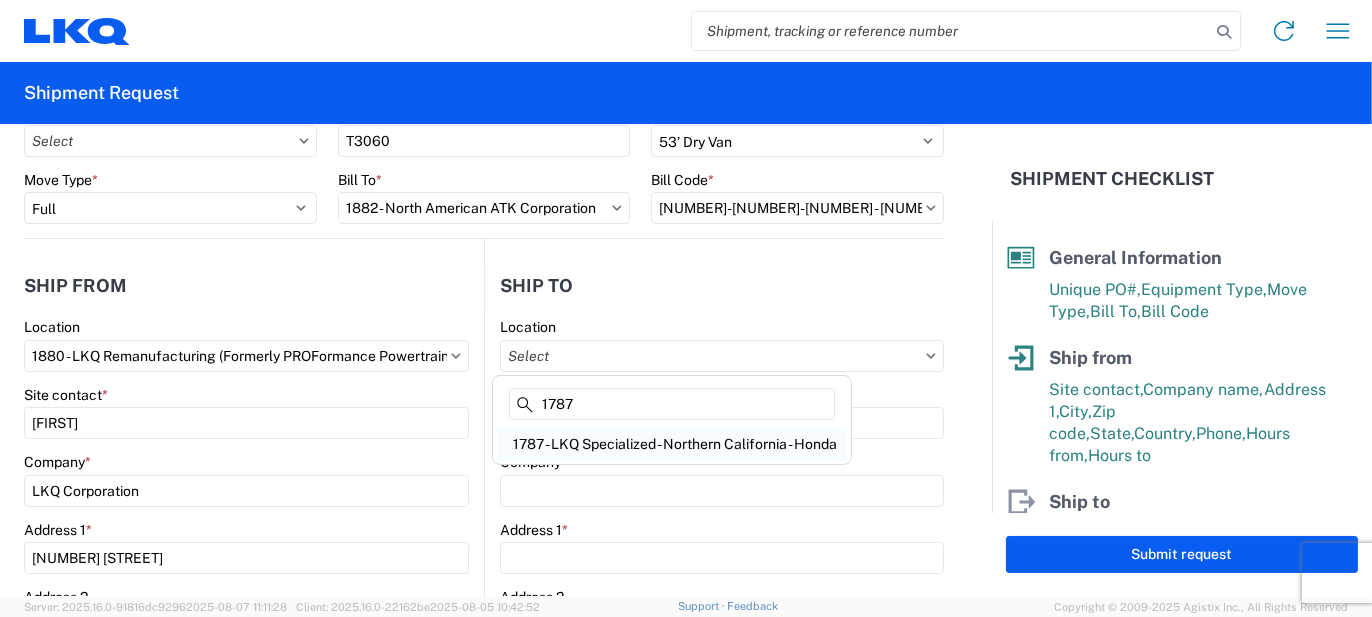 type on "1787" 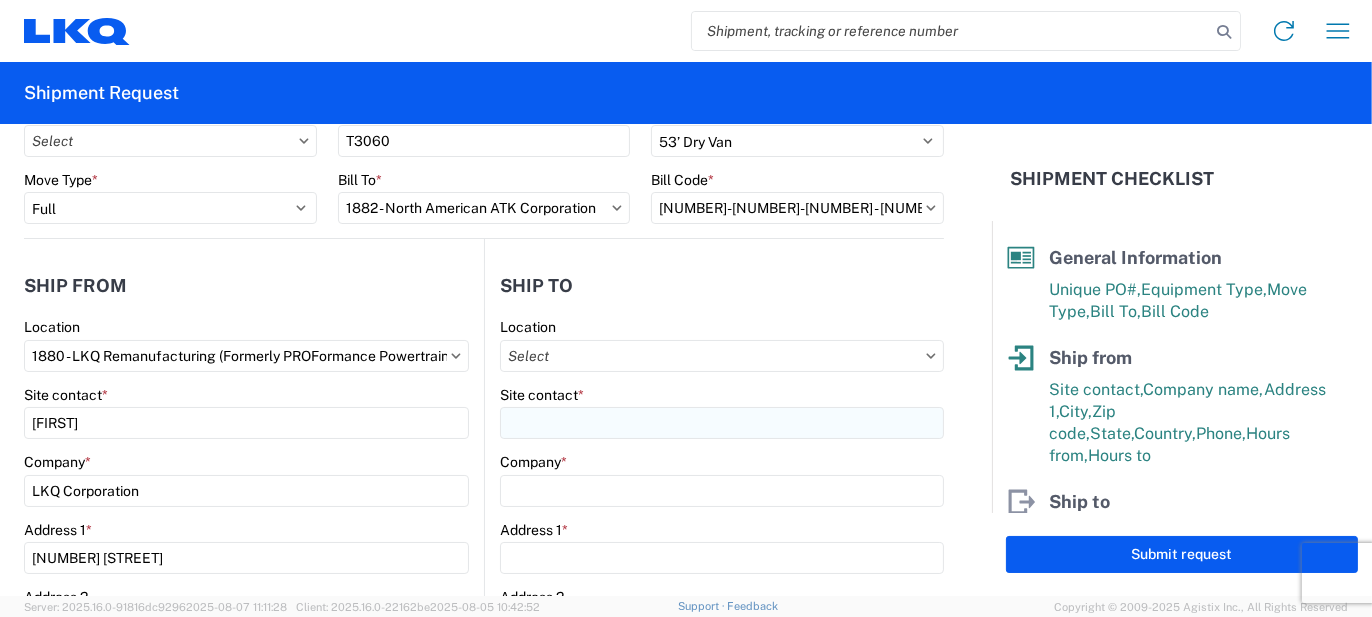 type on "1787 - LKQ Specialized - Northern California - Honda" 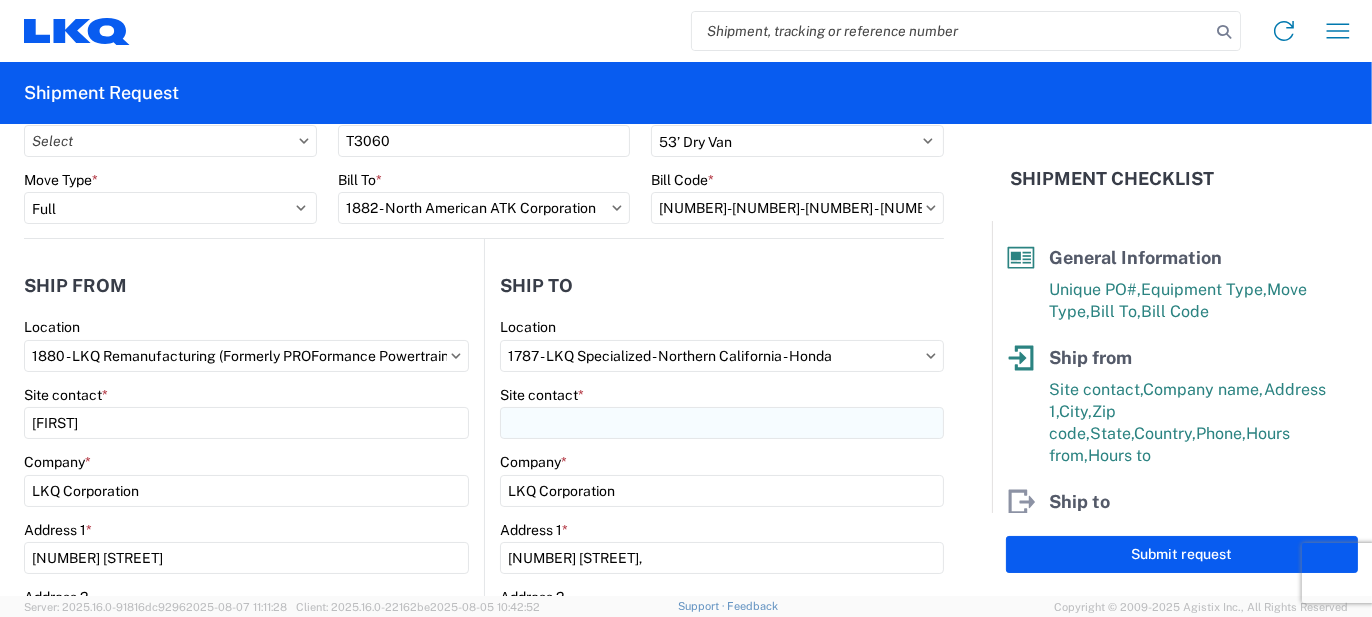 select on "US" 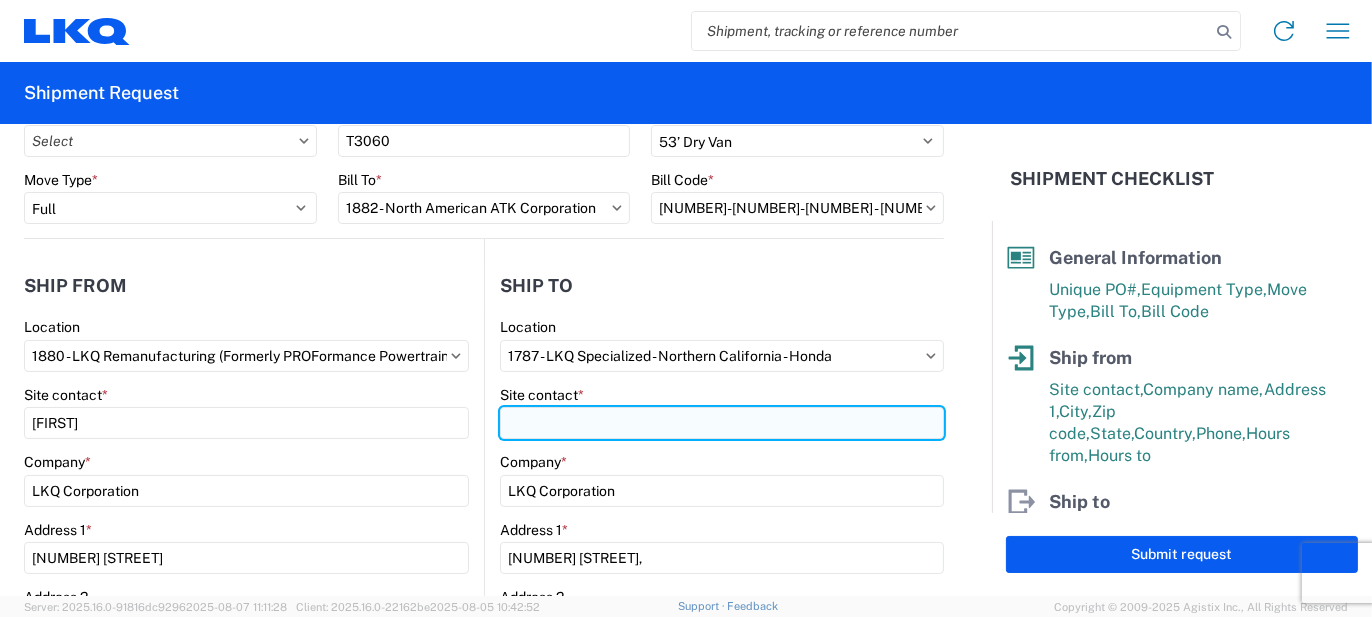 click on "Site contact  *" at bounding box center [722, 423] 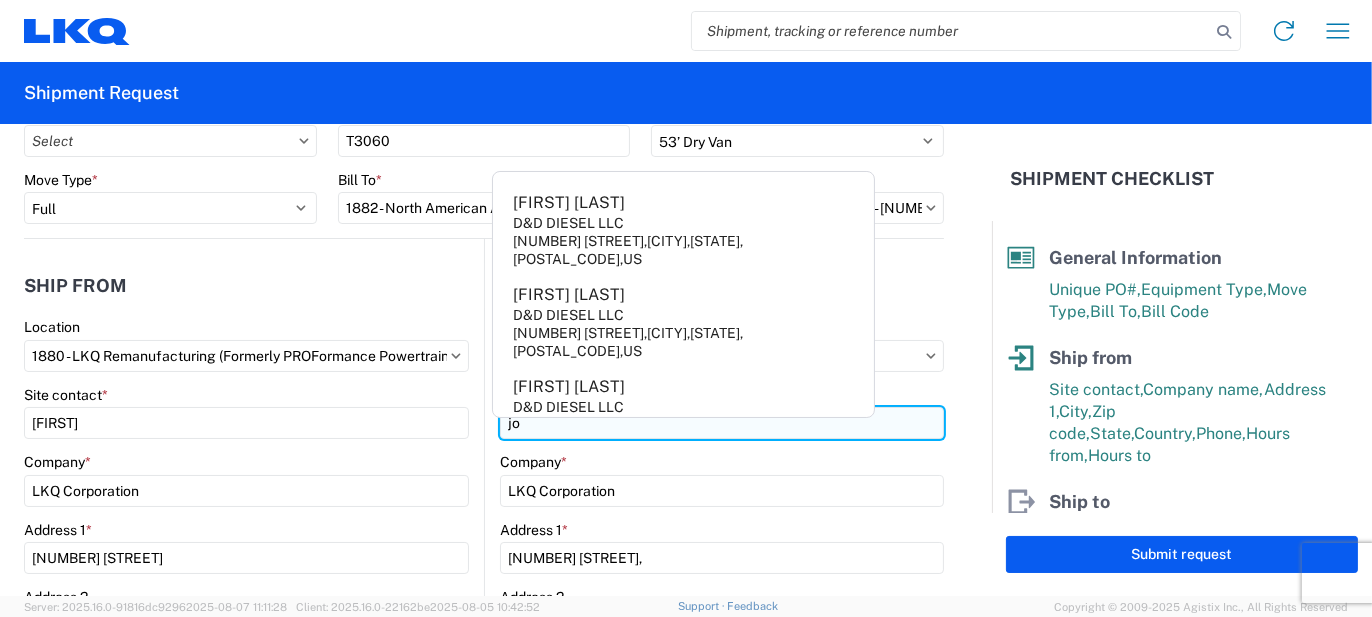 type on "j" 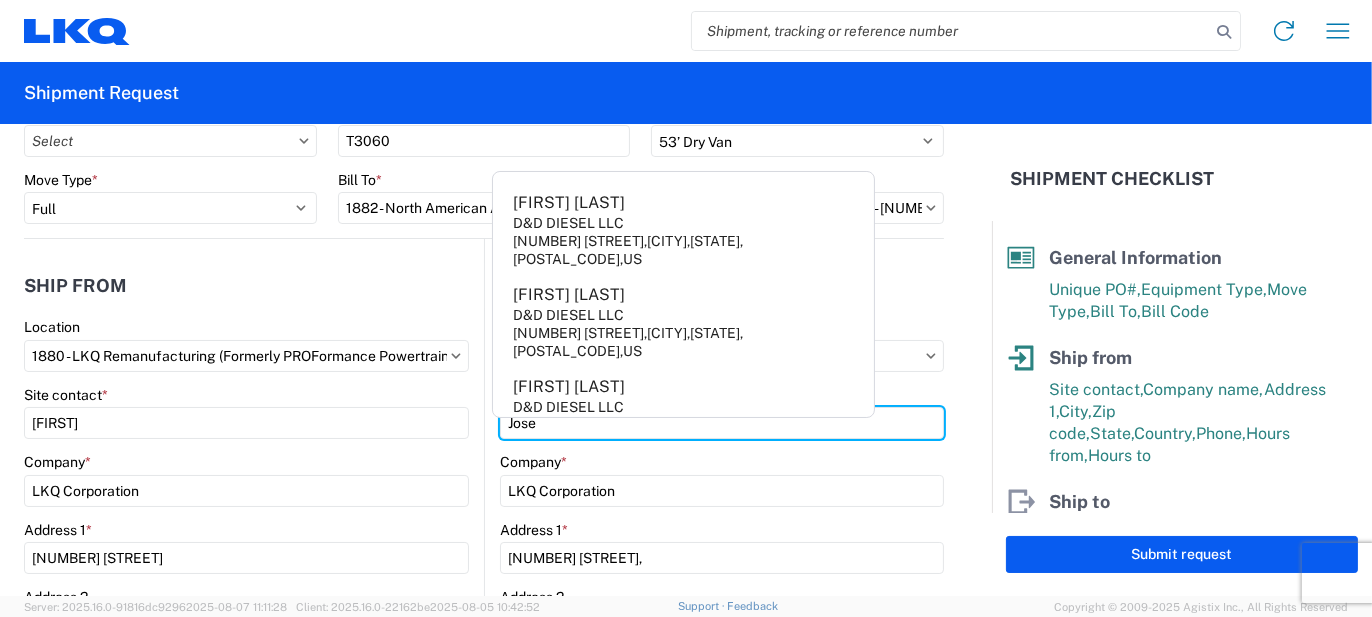 type on "Jose" 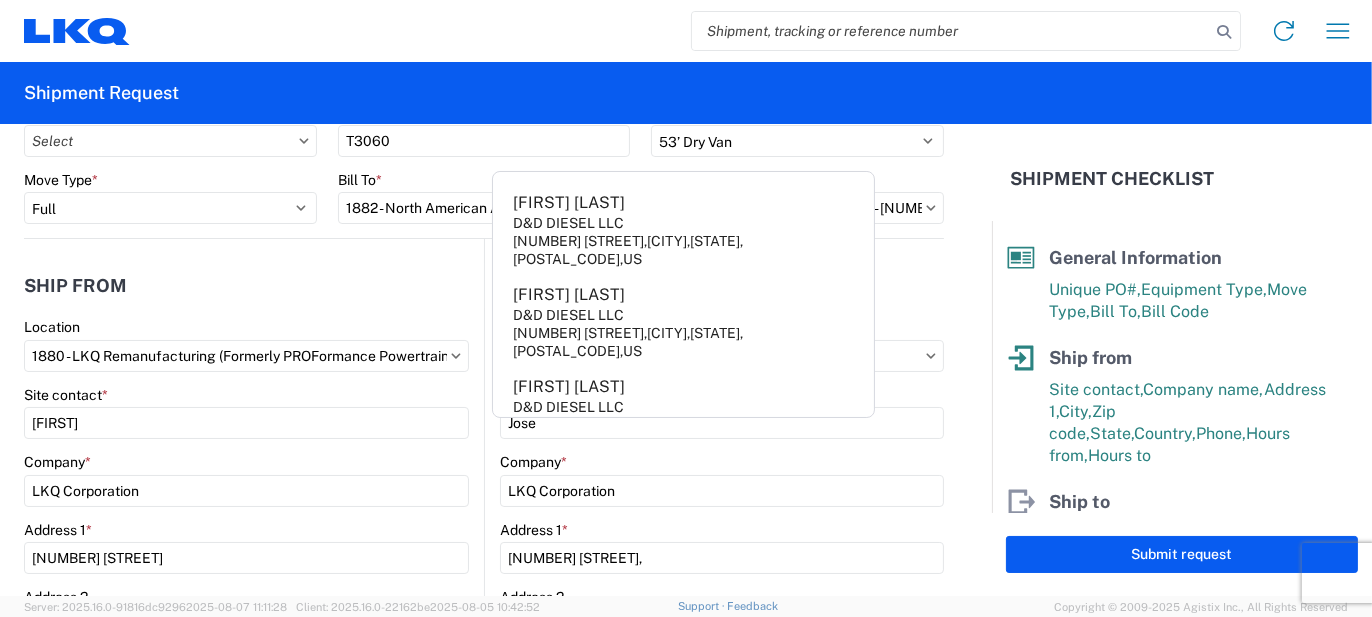 click on "[NUMBER] [STREET] City * Springfield Zip * [POSTAL_CODE] State * Select Alabama Alaska Arizona Arkansas Armed Forces Americas Armed Forces Europe Armed Forces Pacific California Colorado Connecticut Delaware District of Columbia Florida Georgia Hawaii Idaho Illinois Indiana Iowa Kansas Kentucky Louisiana Maine Maryland Massachusetts Michigan Minnesota Mississippi Missouri Montana Nebraska Nevada New Hampshire New Jersey New Mexico New York North Carolina North Dakota Ohio Oklahoma Oregon Palau Pennsylvania Puerto Rico Rhode Island South Carolina South Dakota Tennessee Texas Utah Vermont Virginia Washington West Virginia Wisconsin Wyoming Country * Select Afghanistan Åland Islands Albania Algeria American Samoa Andorra Angola Anguilla Antarctica Antigua & Barbuda Argentina Armenia Aruba Australia Austria Azerbaijan Bahamas Bahrain Bangladesh *" 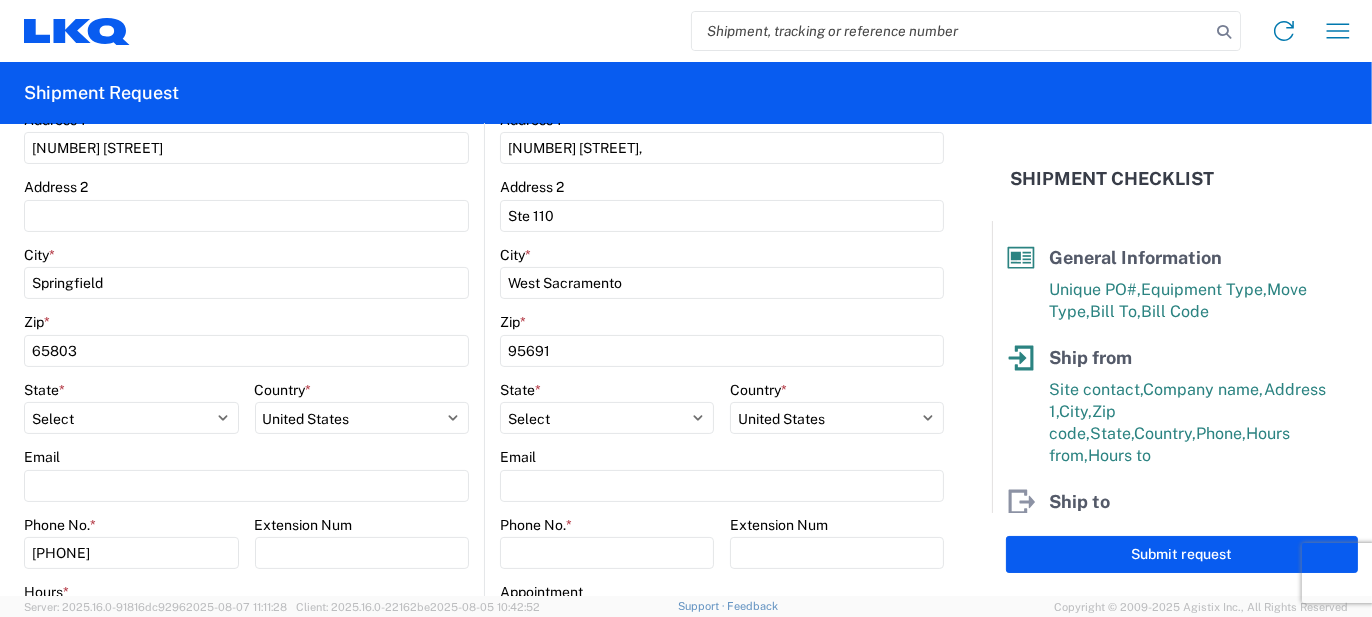scroll, scrollTop: 600, scrollLeft: 0, axis: vertical 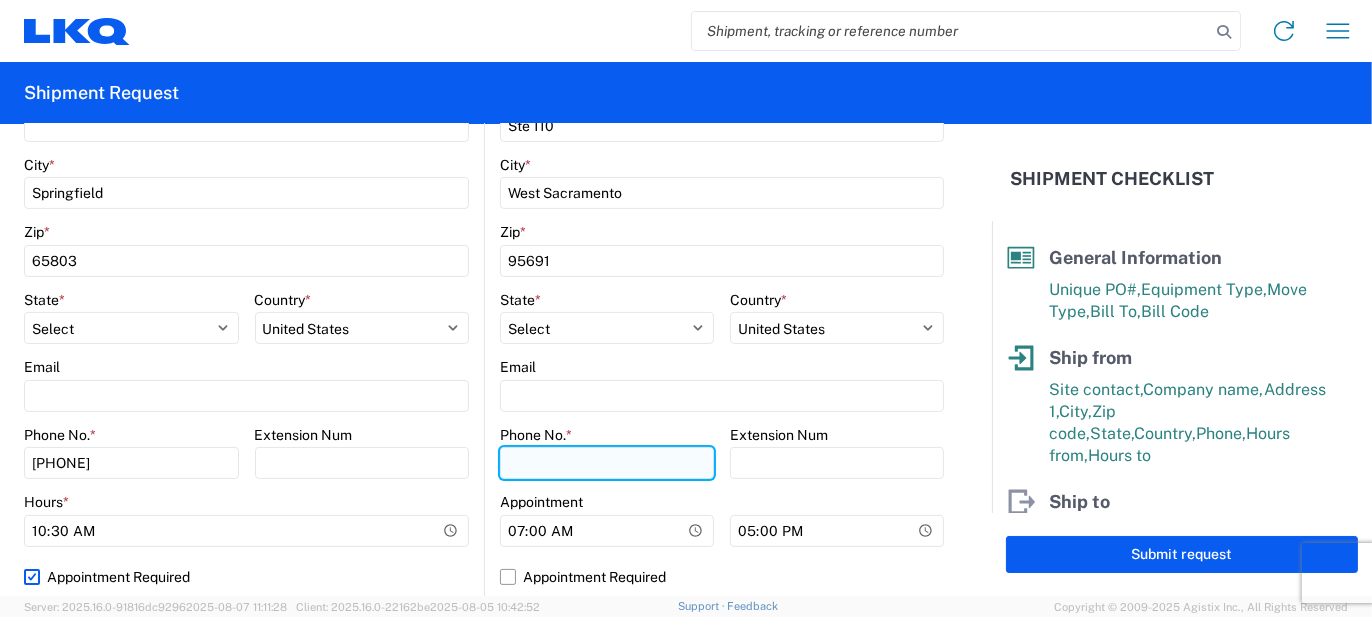 click on "Phone No.  *" at bounding box center [607, 463] 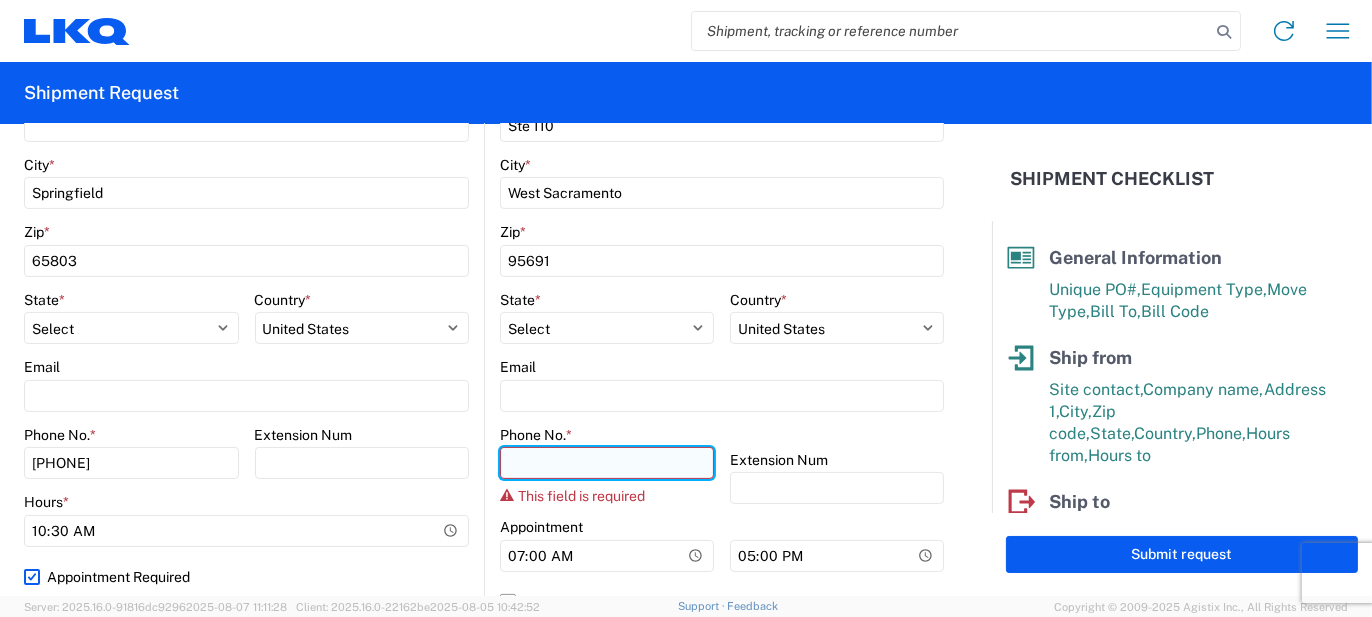click on "Phone No.  *" at bounding box center (607, 463) 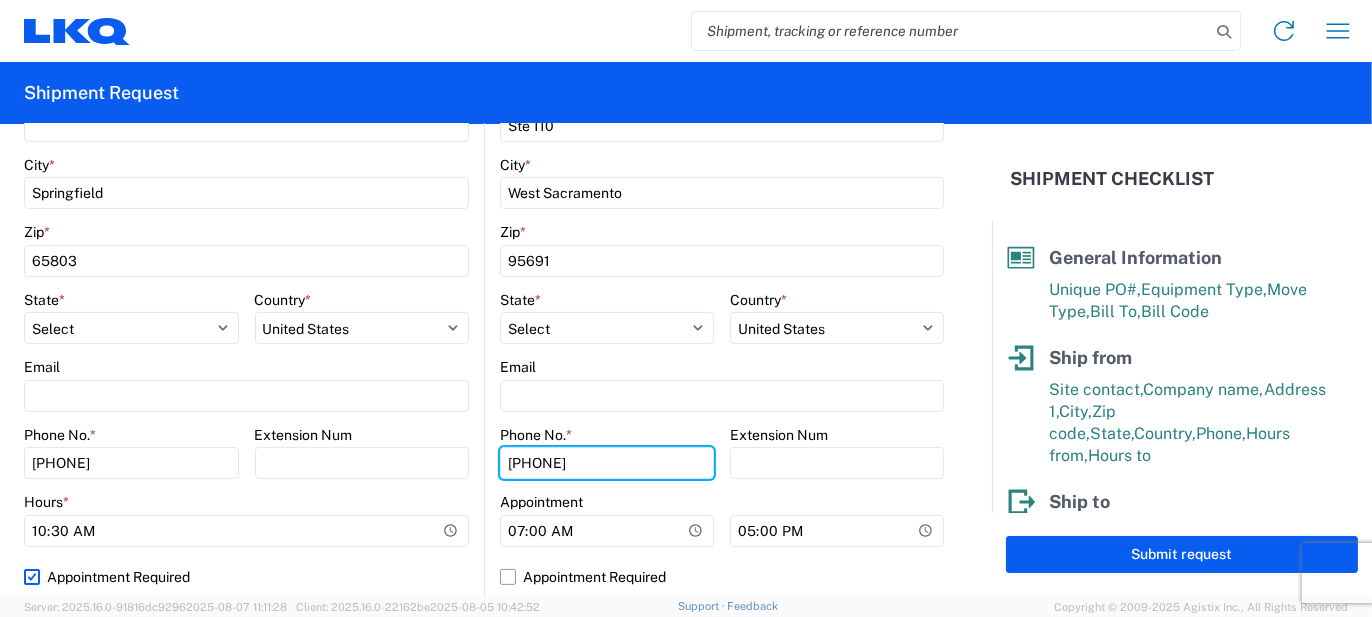 type on "[PHONE]" 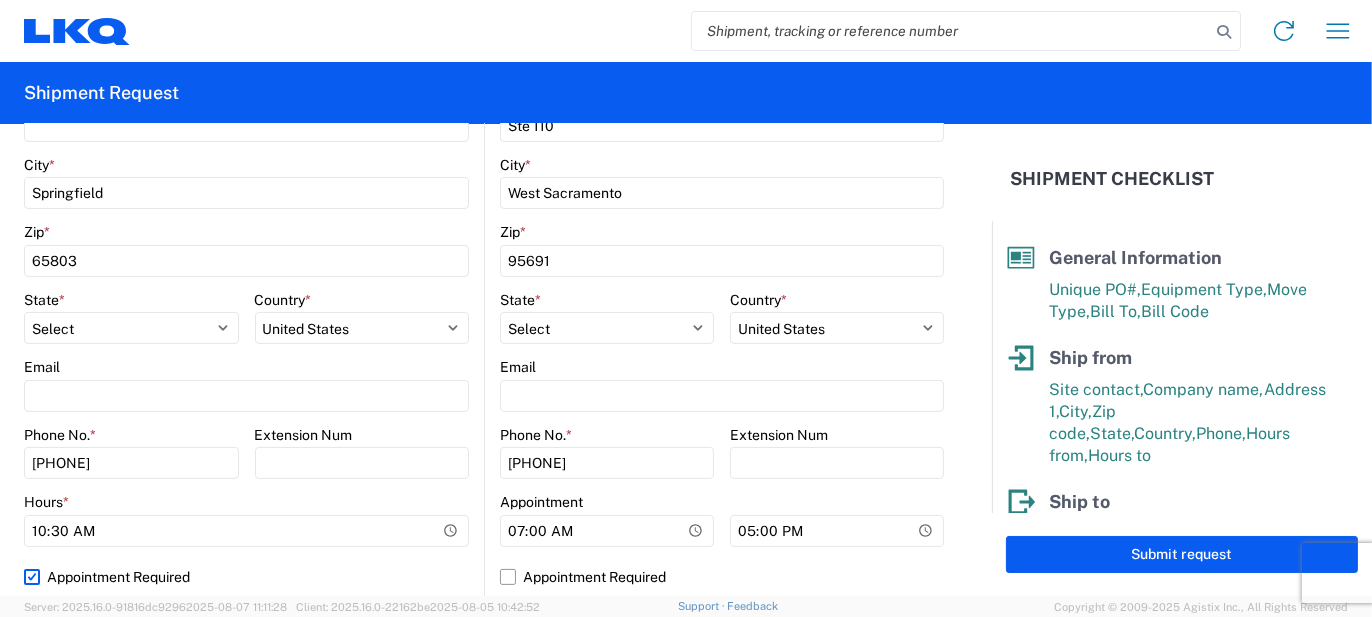 click on "[NUMBER] [STREET] City * Springfield Zip * [POSTAL_CODE] State * Select Alabama Alaska Arizona Arkansas Armed Forces Americas Armed Forces Europe Armed Forces Pacific California Colorado Connecticut Delaware District of Columbia Florida Georgia Hawaii Idaho Illinois Indiana Iowa Kansas Kentucky Louisiana Maine Maryland Massachusetts Michigan Minnesota Mississippi Missouri Montana Nebraska Nevada New Hampshire New Jersey New Mexico New York North Carolina North Dakota Ohio Oklahoma Oregon Palau Pennsylvania Puerto Rico Rhode Island South Carolina South Dakota Tennessee Texas Utah Vermont Virginia Washington West Virginia Wisconsin Wyoming Country * Select Afghanistan Åland Islands Albania Algeria American Samoa Andorra Angola Anguilla Antarctica Antigua & Barbuda Argentina Armenia Aruba Australia Austria Azerbaijan Bahamas Bahrain Bangladesh *" 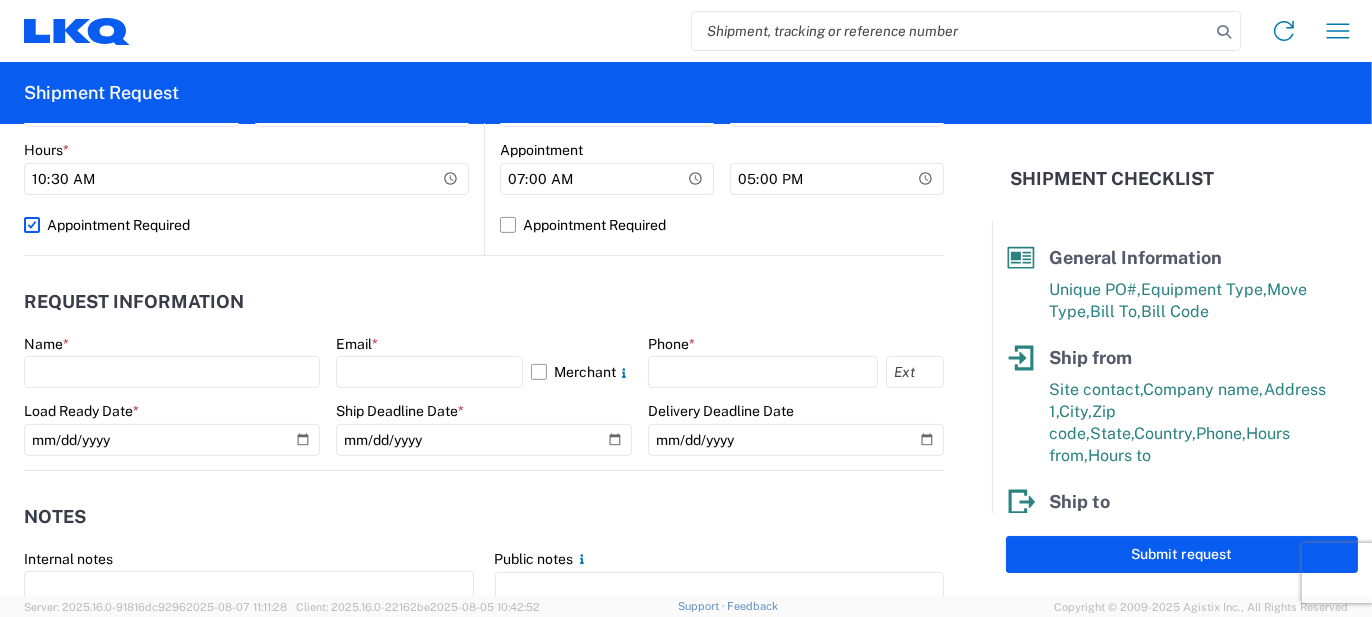 scroll, scrollTop: 1000, scrollLeft: 0, axis: vertical 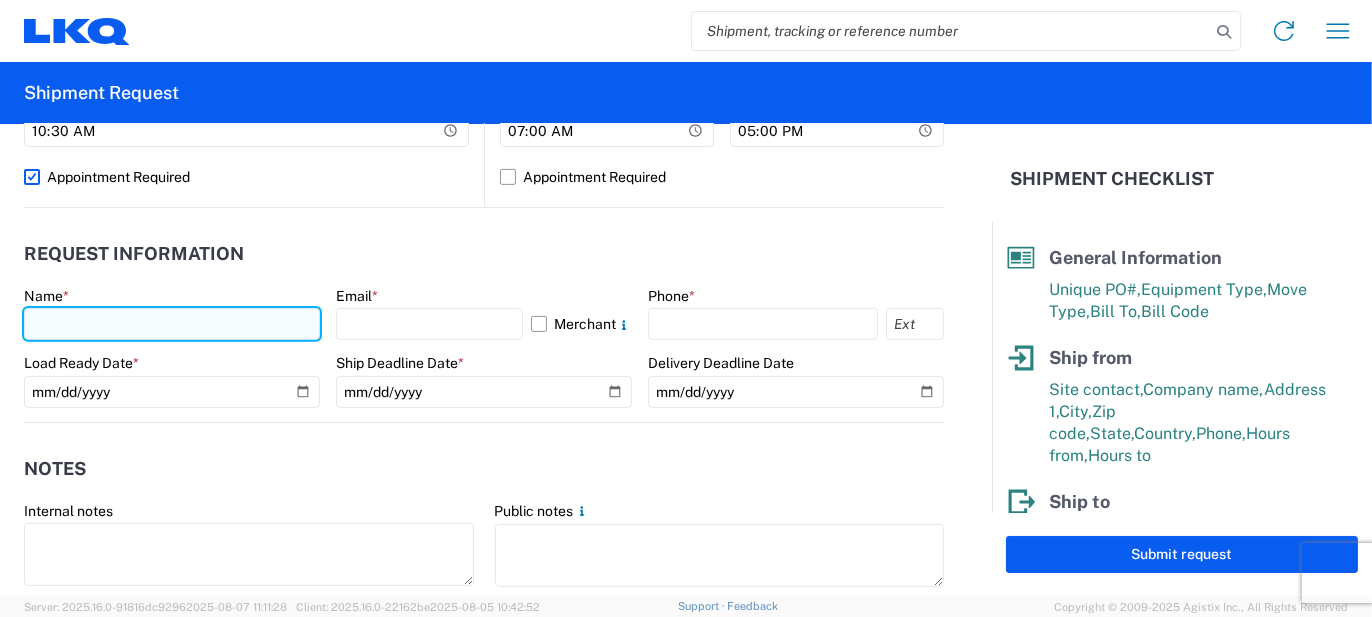 click 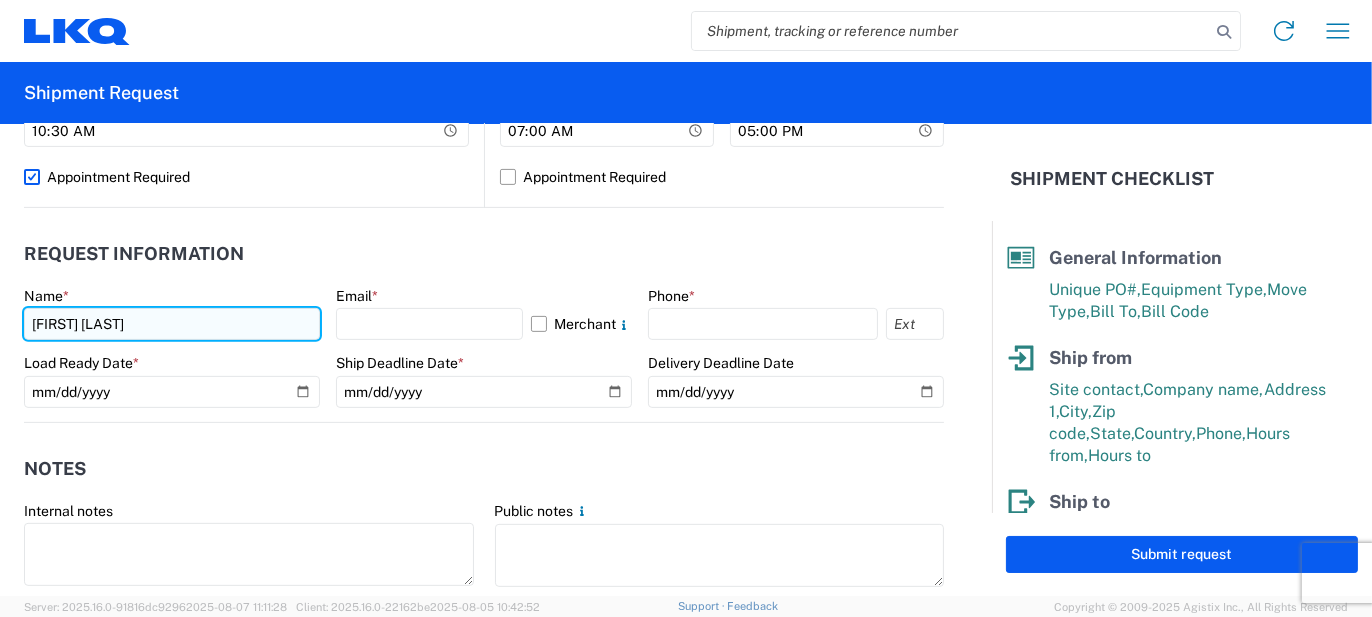 type on "[FIRST] [LAST]" 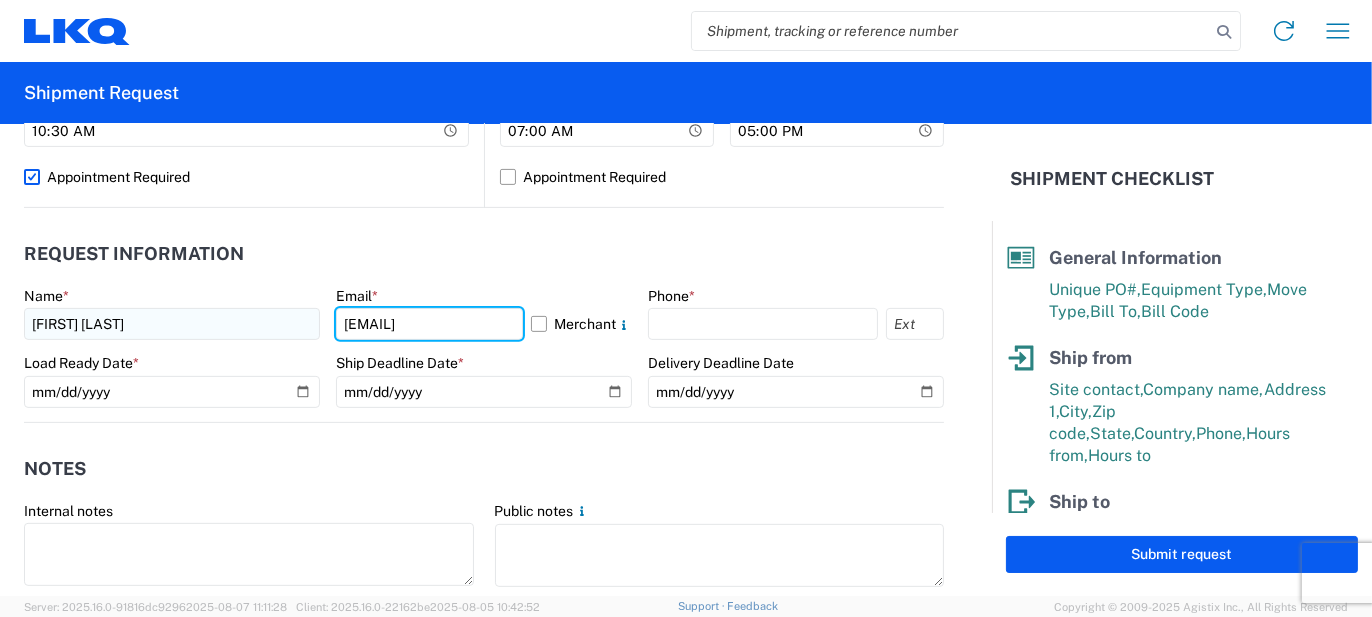 type on "[EMAIL]" 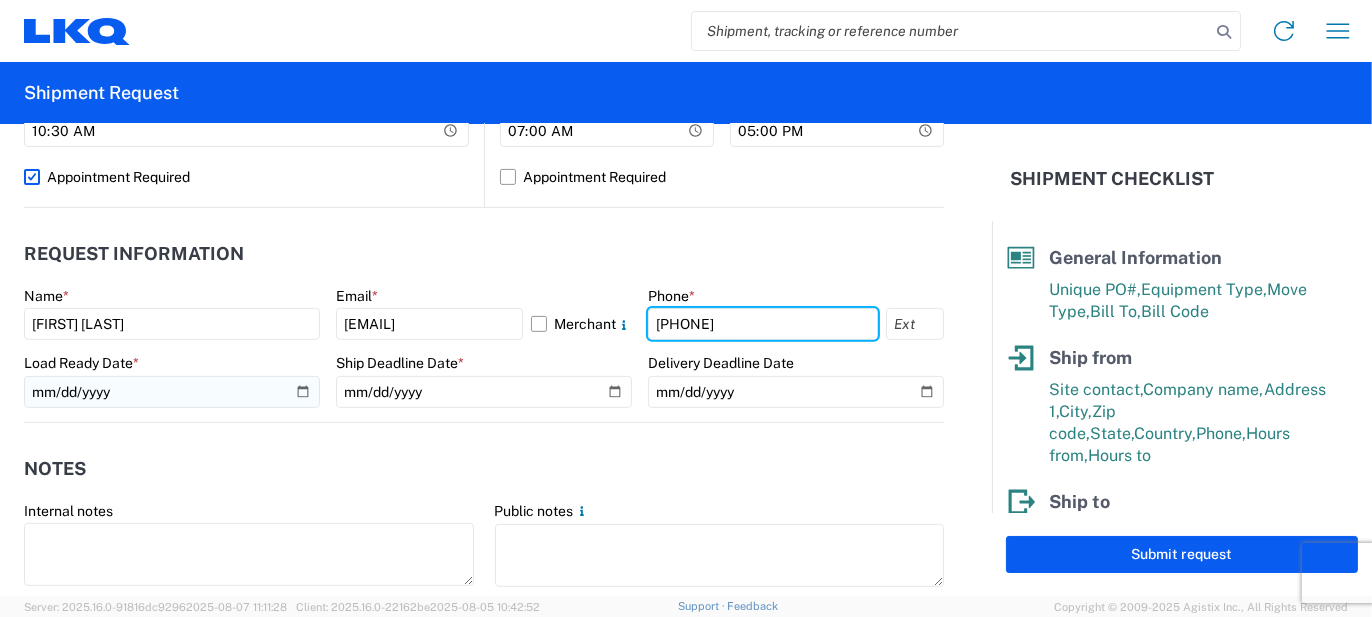 type on "[PHONE]" 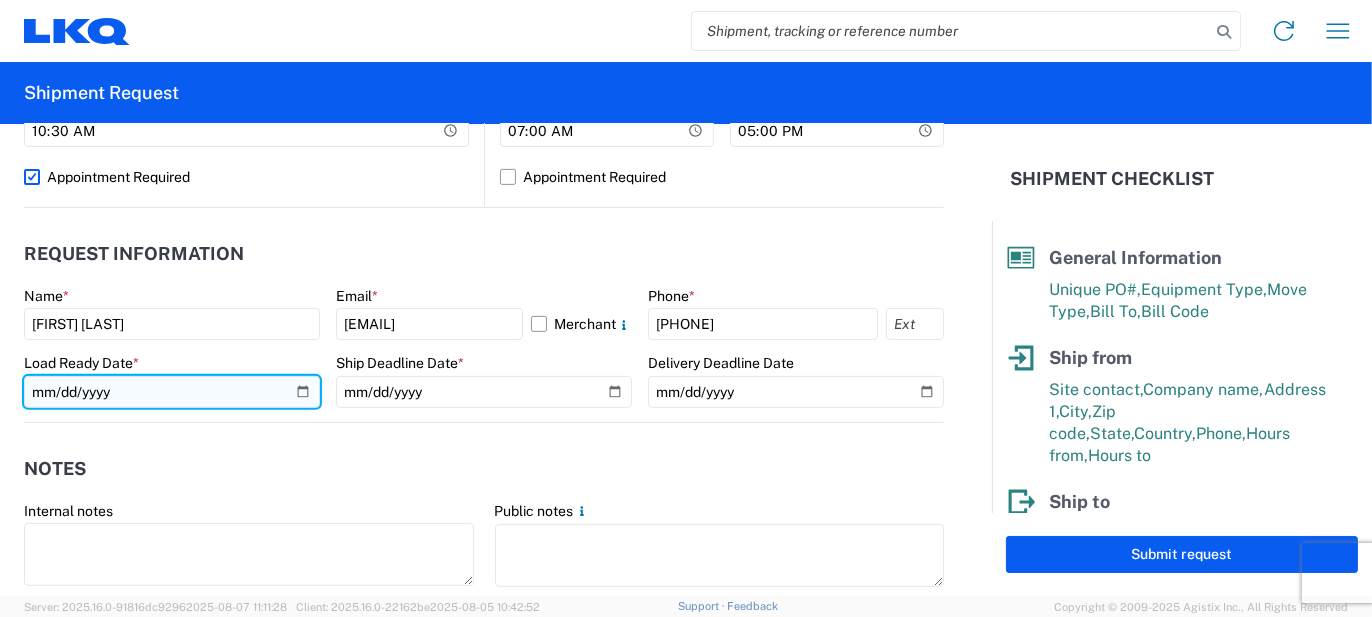 click 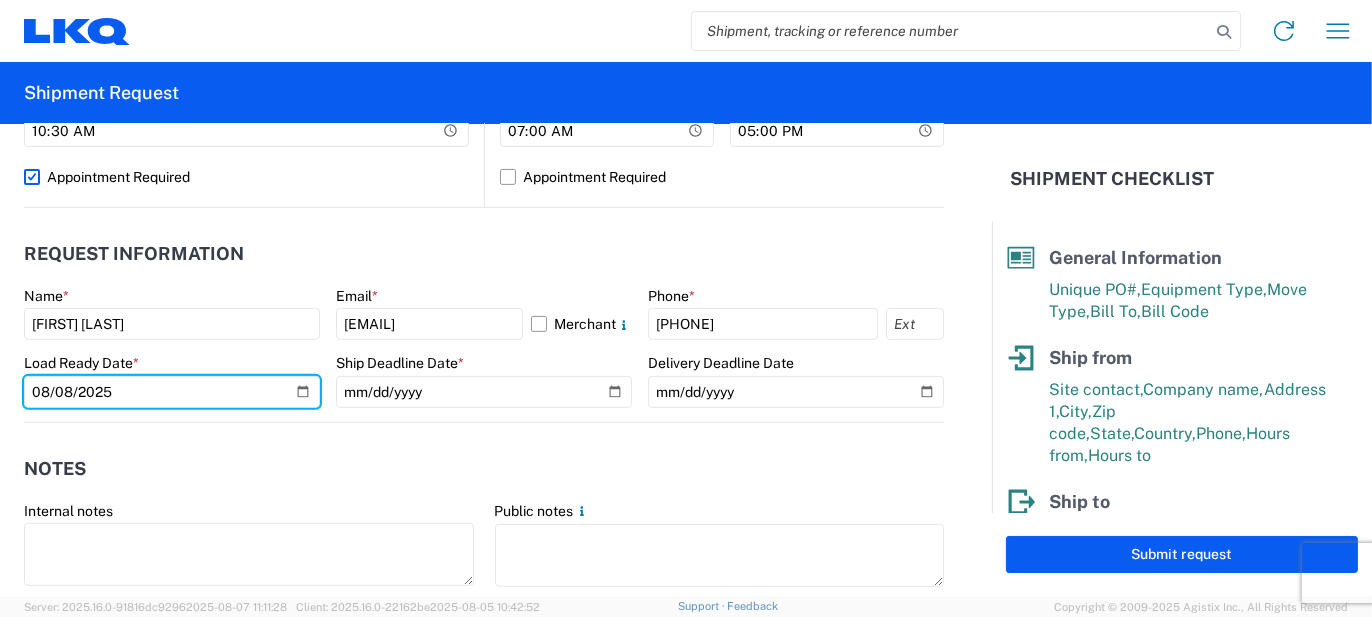 type on "2025-08-08" 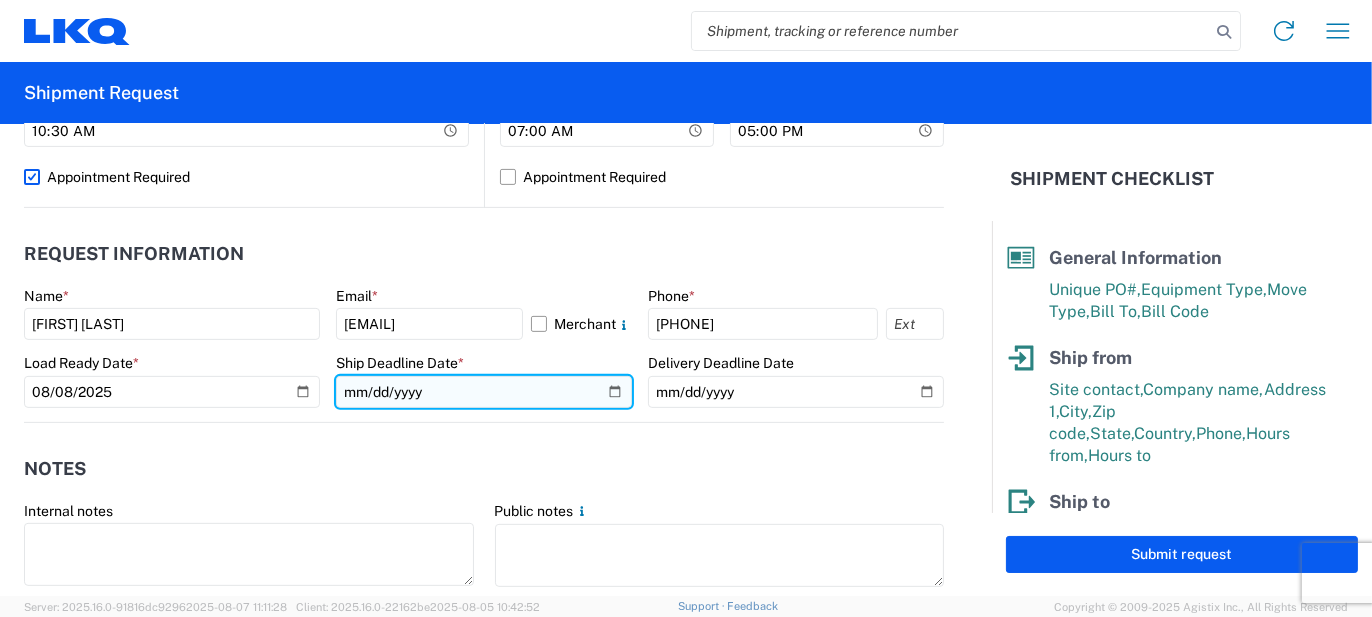 click 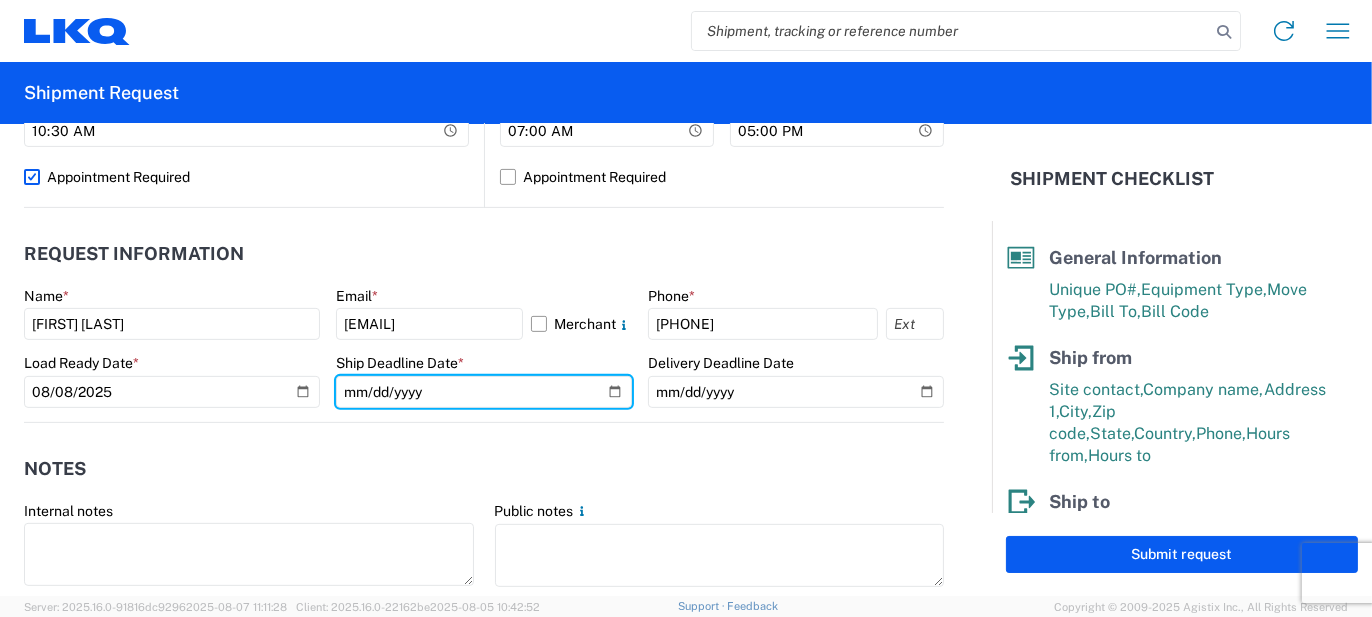 type on "2025-08-08" 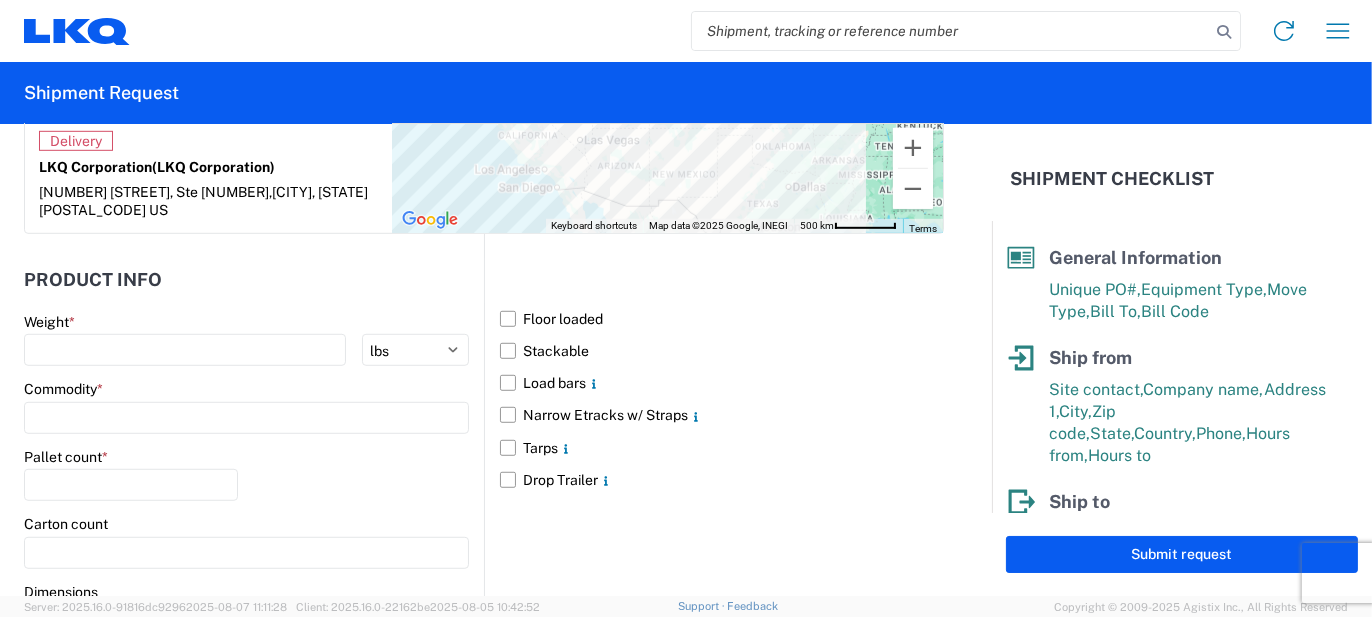 scroll, scrollTop: 1800, scrollLeft: 0, axis: vertical 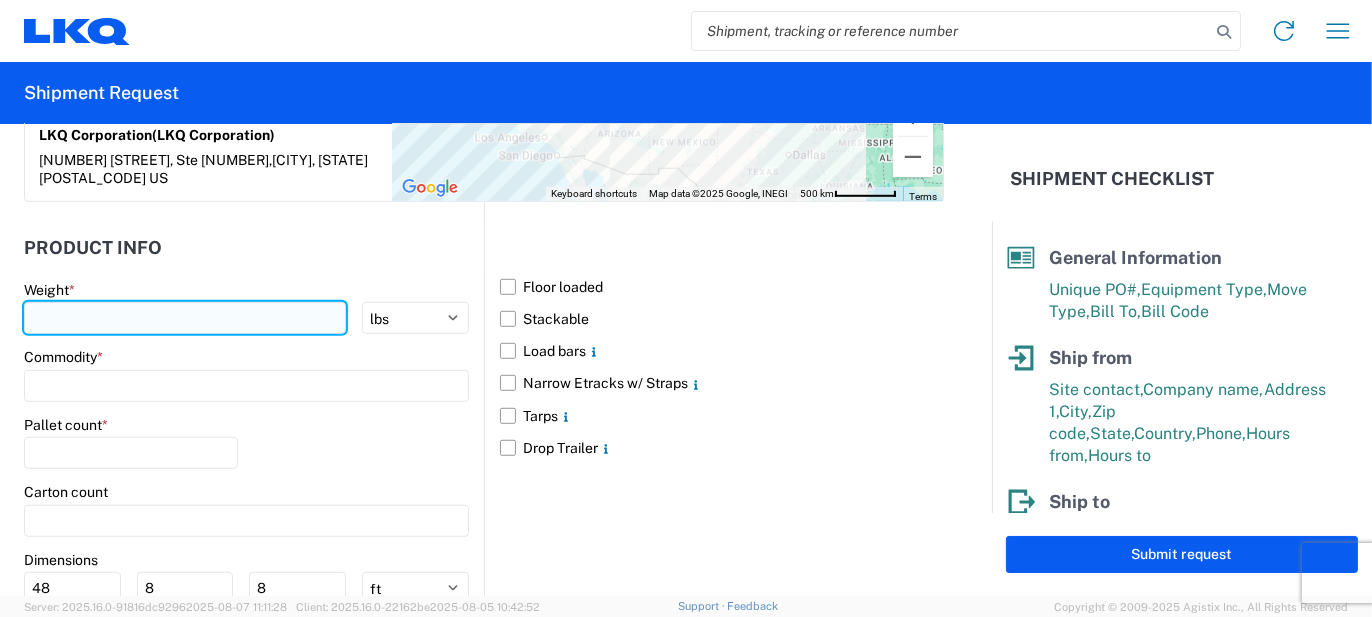 click 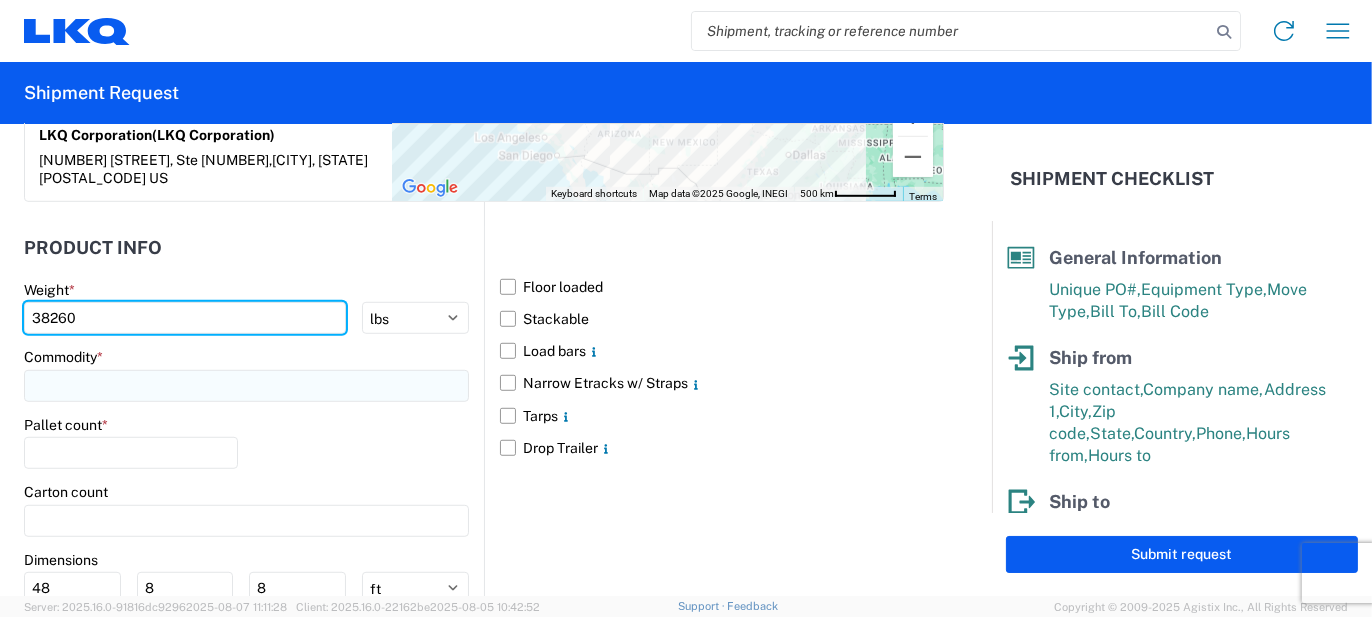 type on "38260" 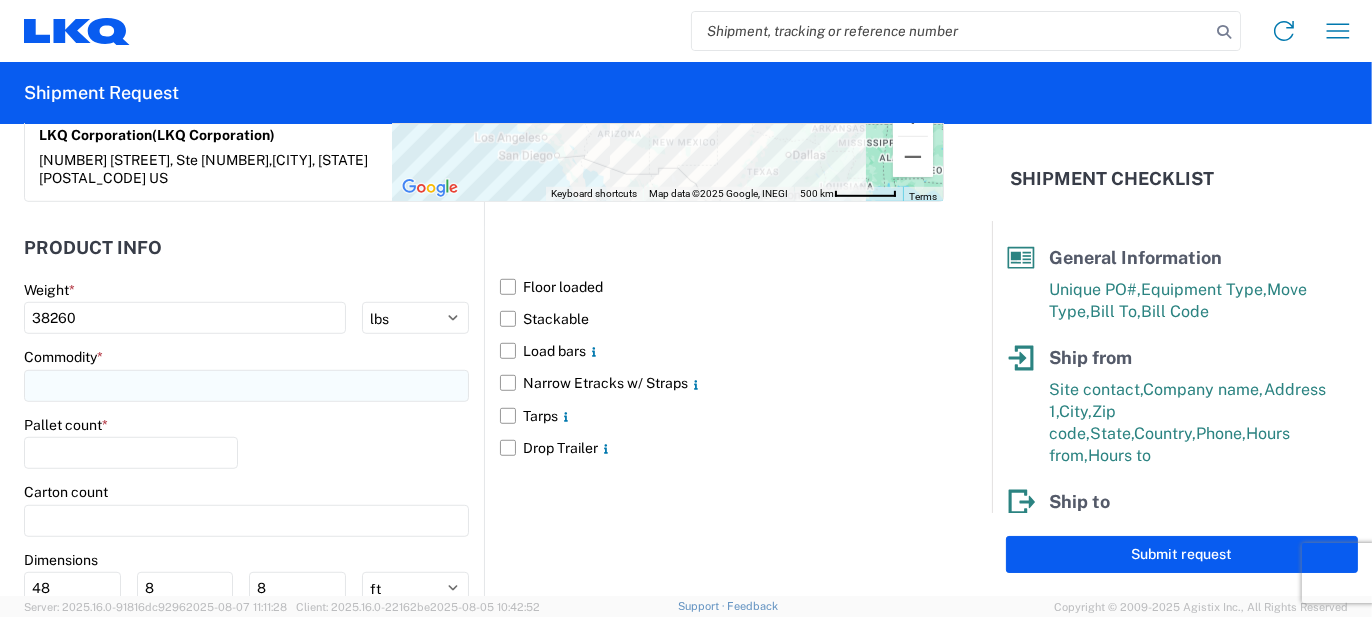 click 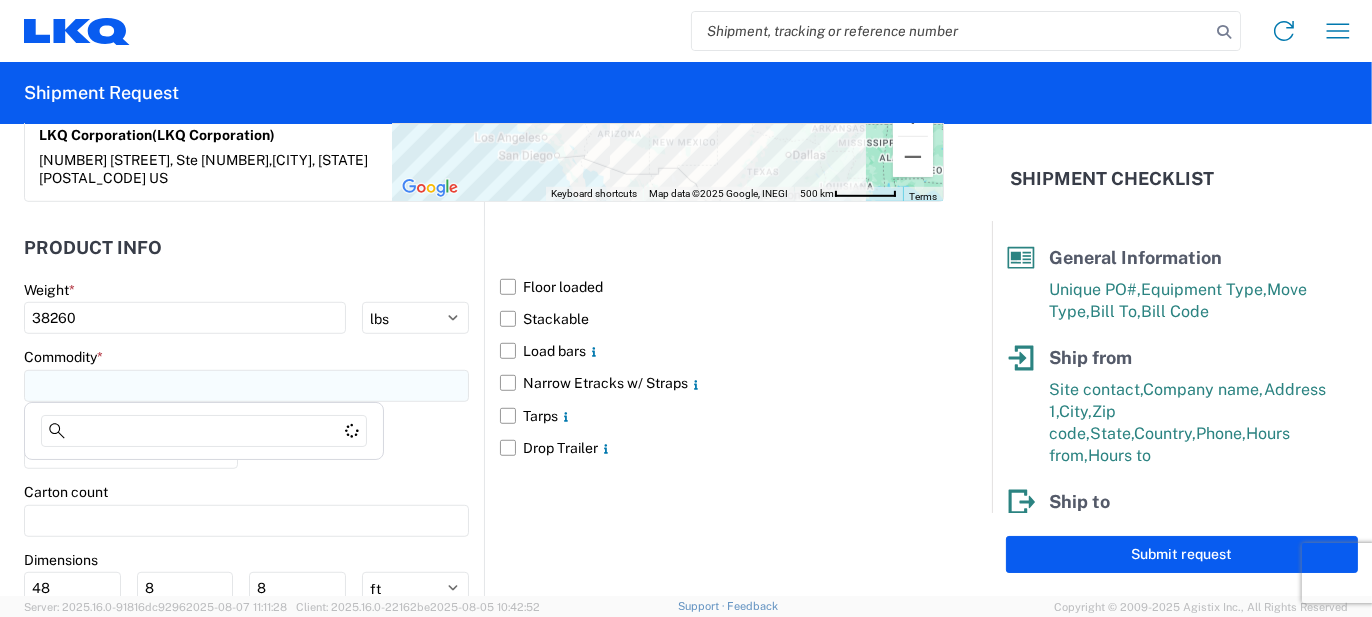type on "e" 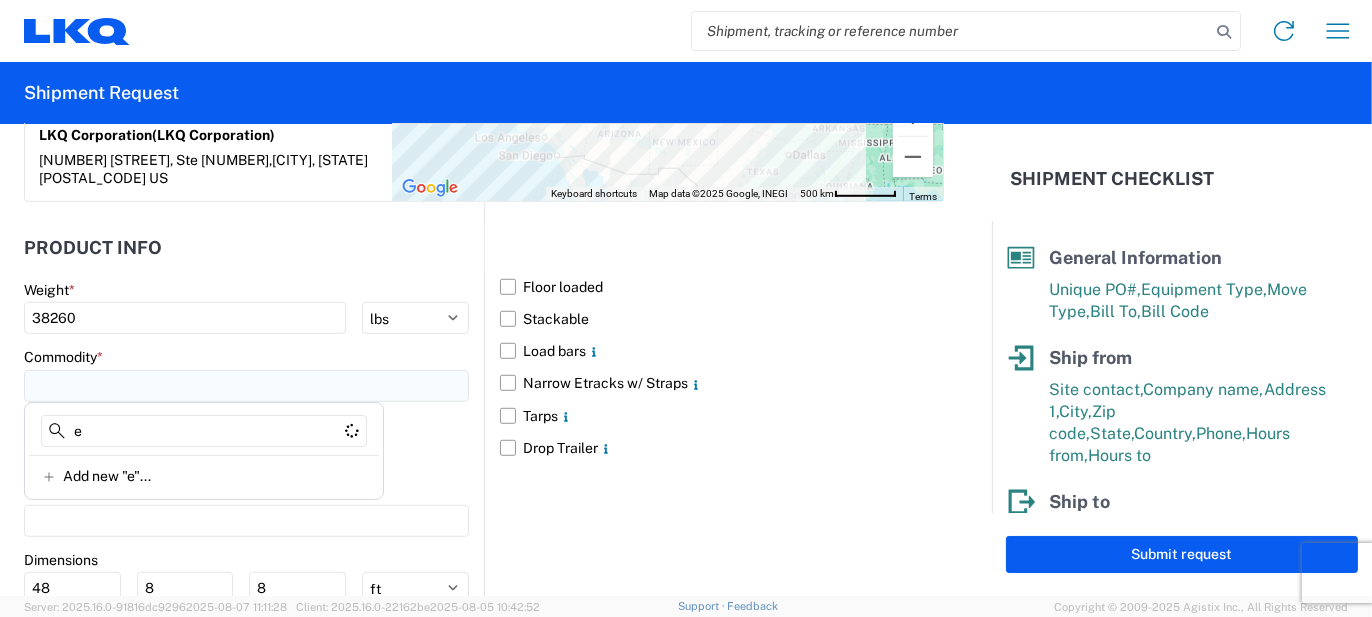 type 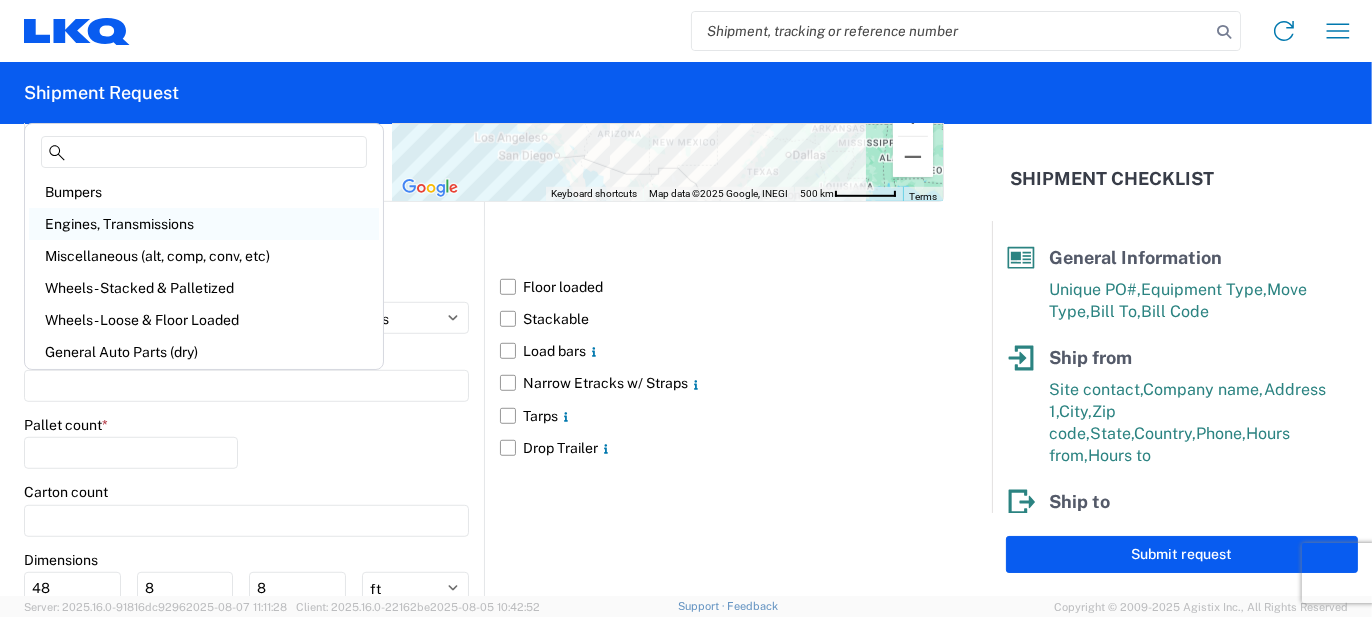 click on "Engines, Transmissions" 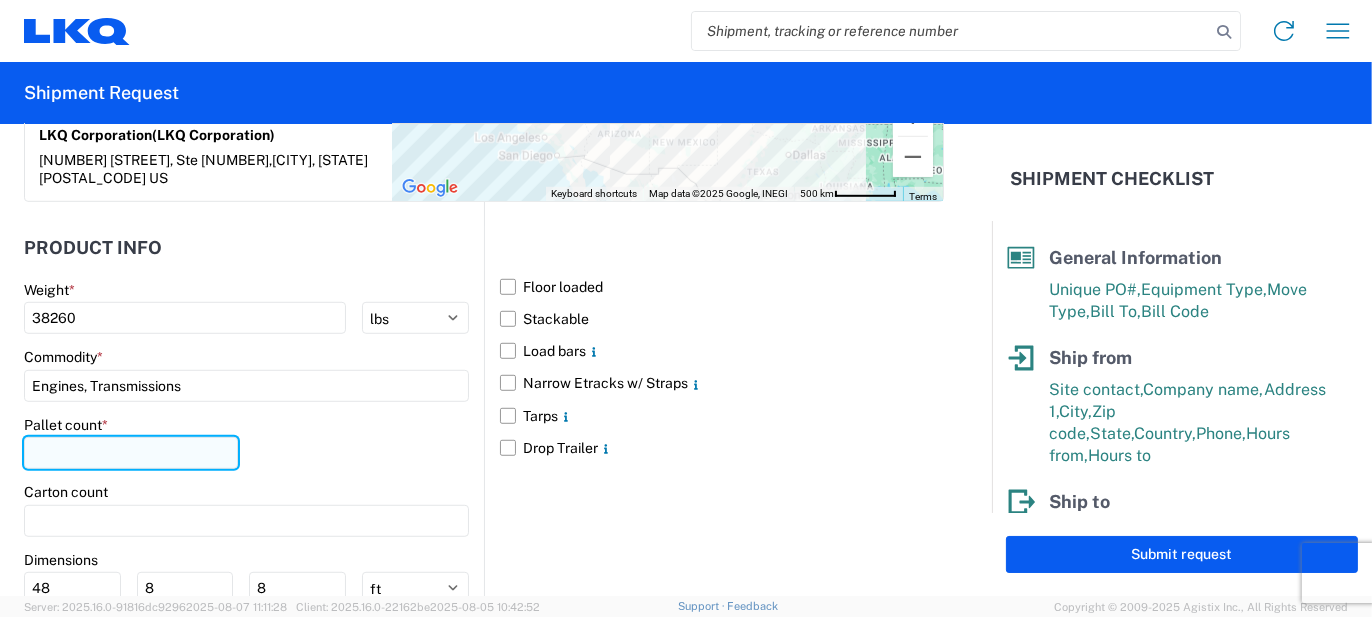 click 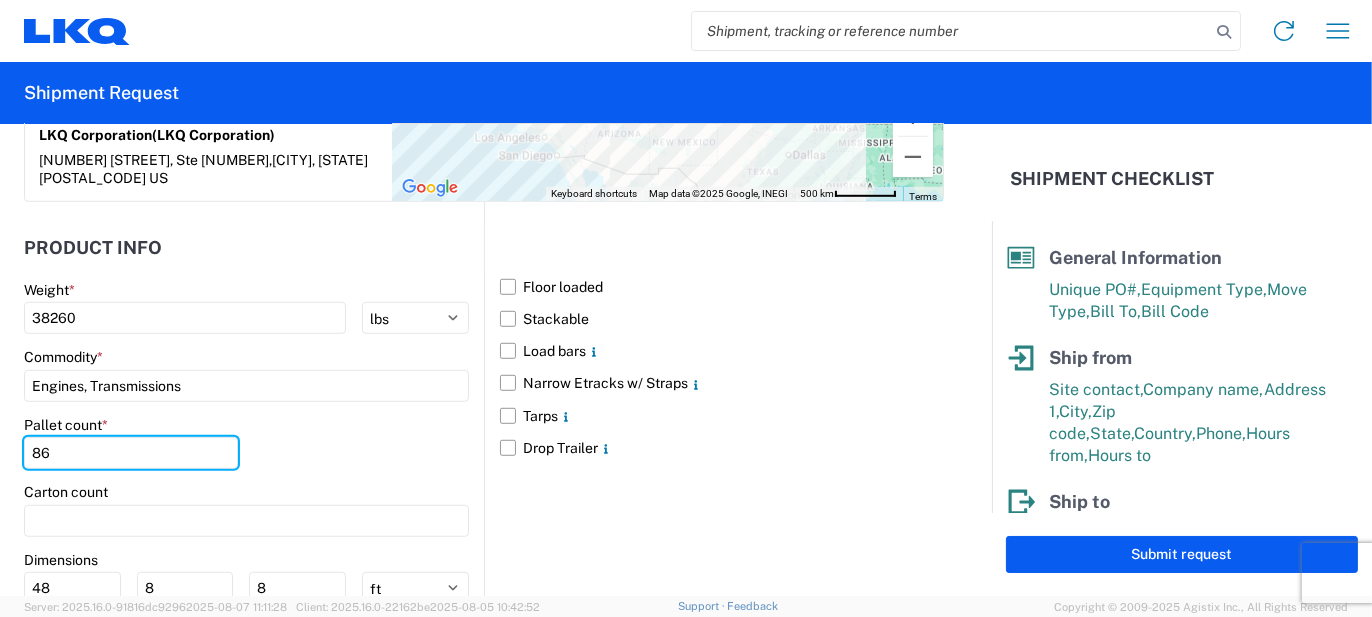 type on "86" 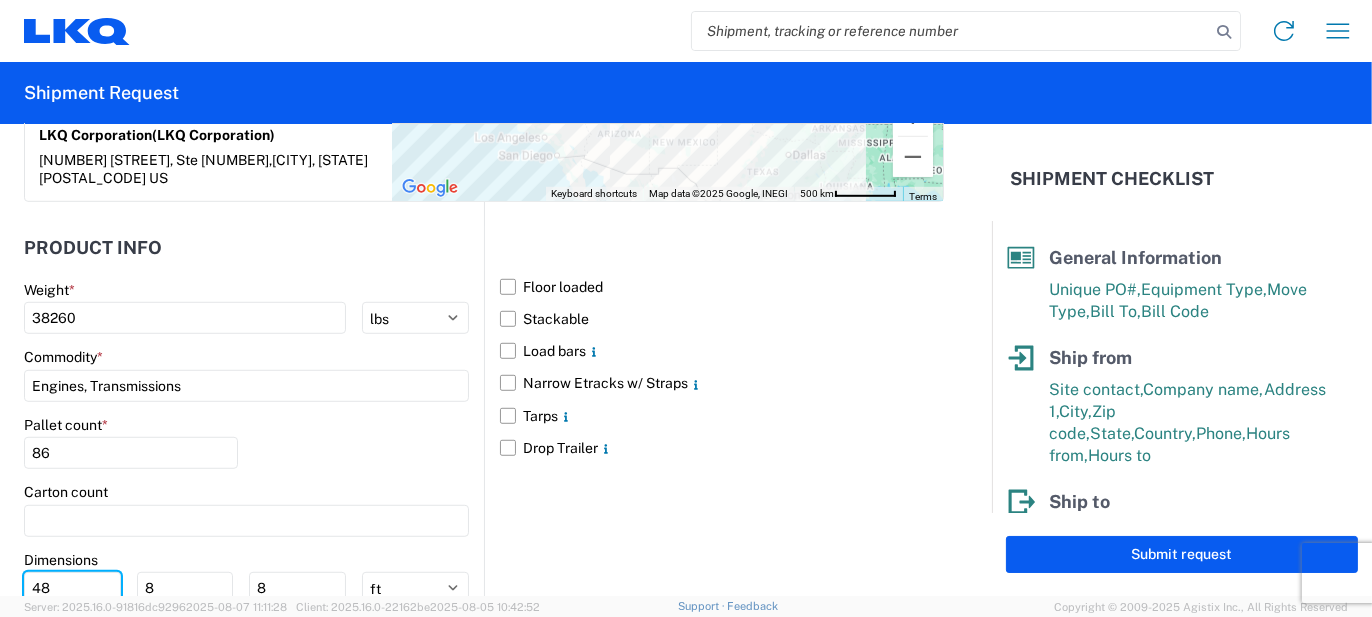 scroll, scrollTop: 1805, scrollLeft: 0, axis: vertical 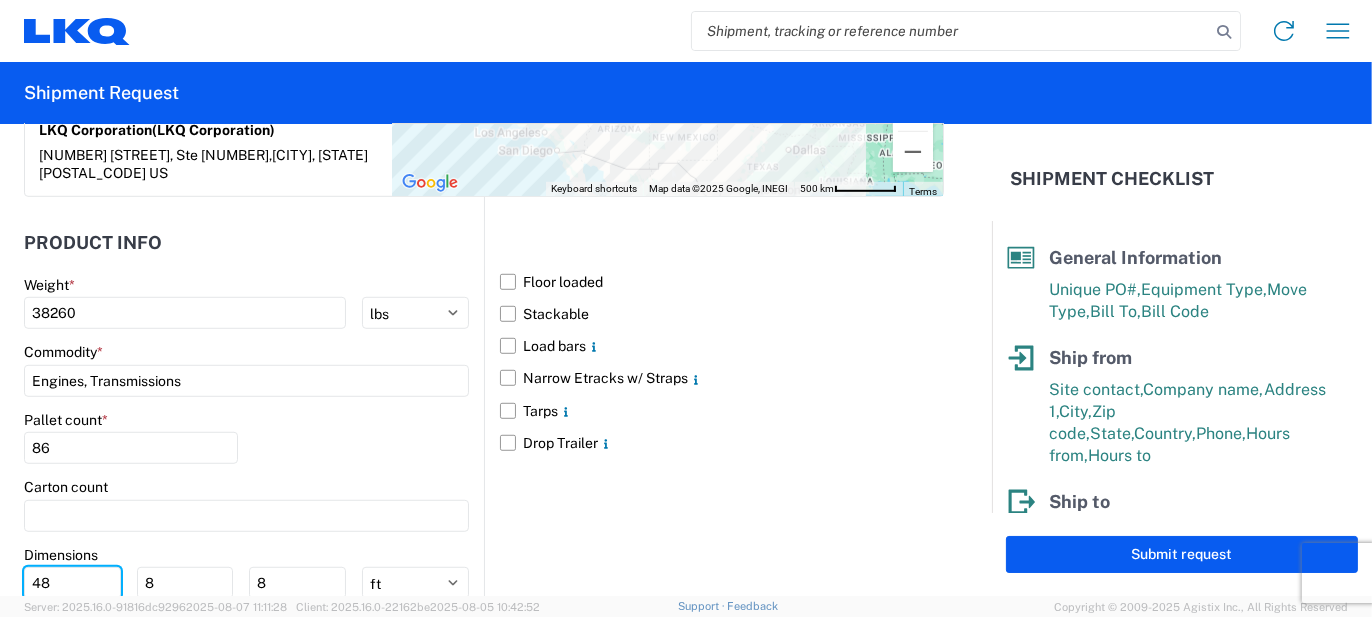 drag, startPoint x: 20, startPoint y: 584, endPoint x: 0, endPoint y: 577, distance: 21.189621 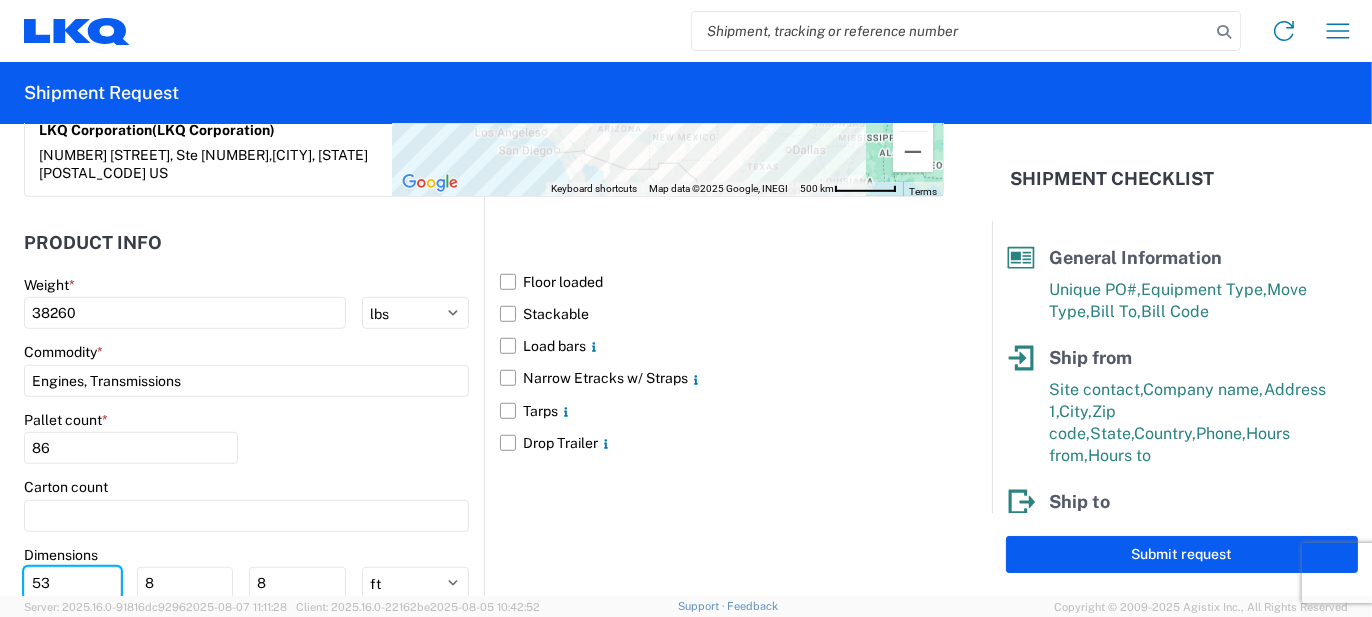 type on "53" 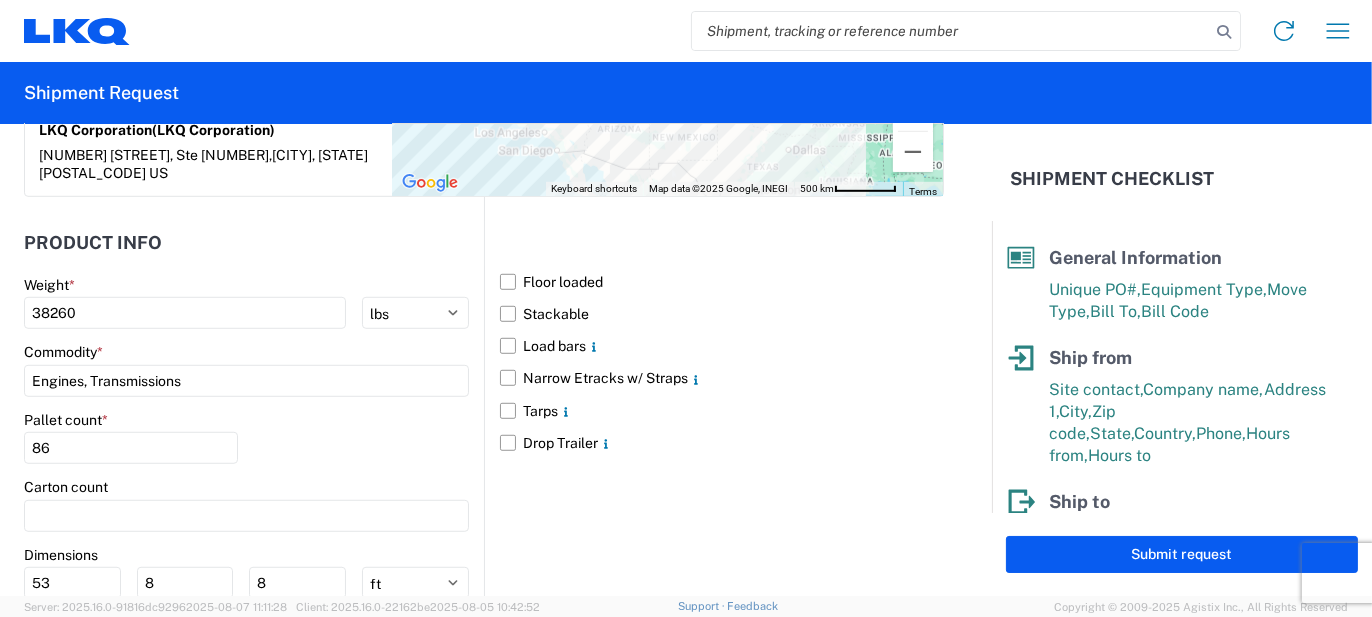 click on "Floor loaded   Stackable   Load bars
Narrow Etracks w/ Straps
Tarps
Drop Trailer" 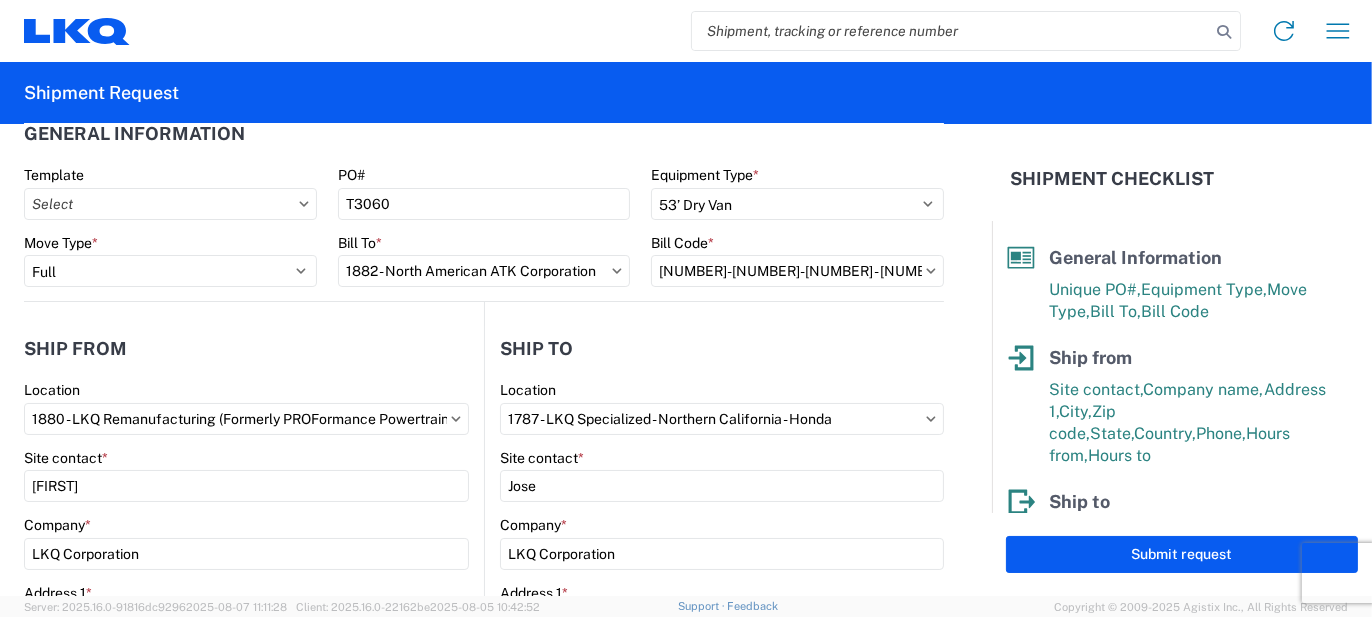scroll, scrollTop: 0, scrollLeft: 0, axis: both 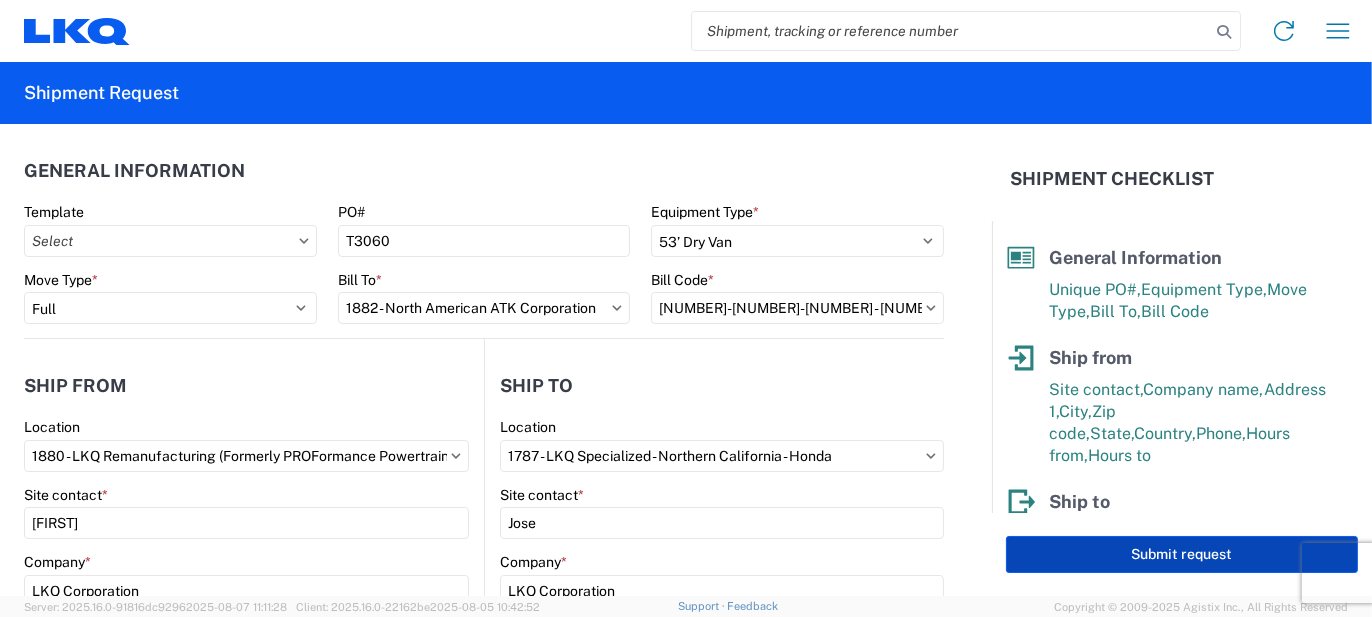 click on "Submit request" 